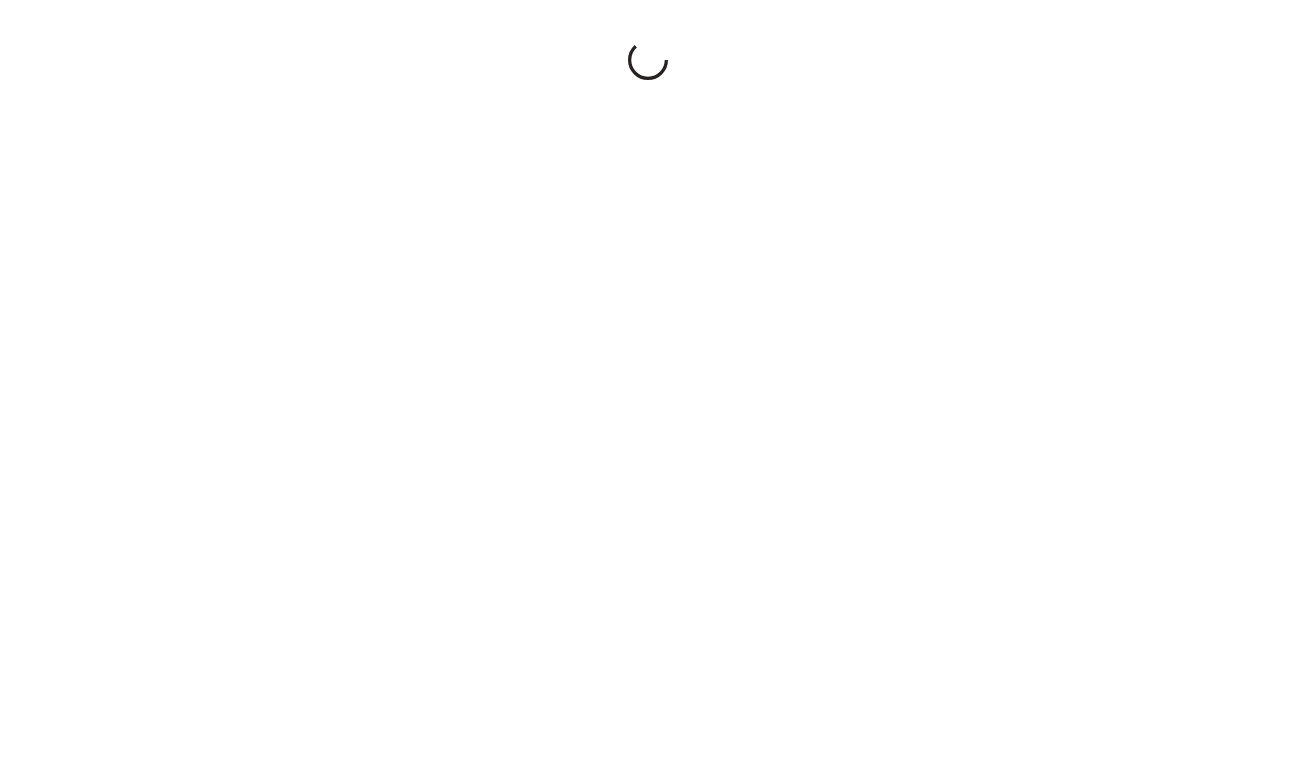 scroll, scrollTop: 0, scrollLeft: 0, axis: both 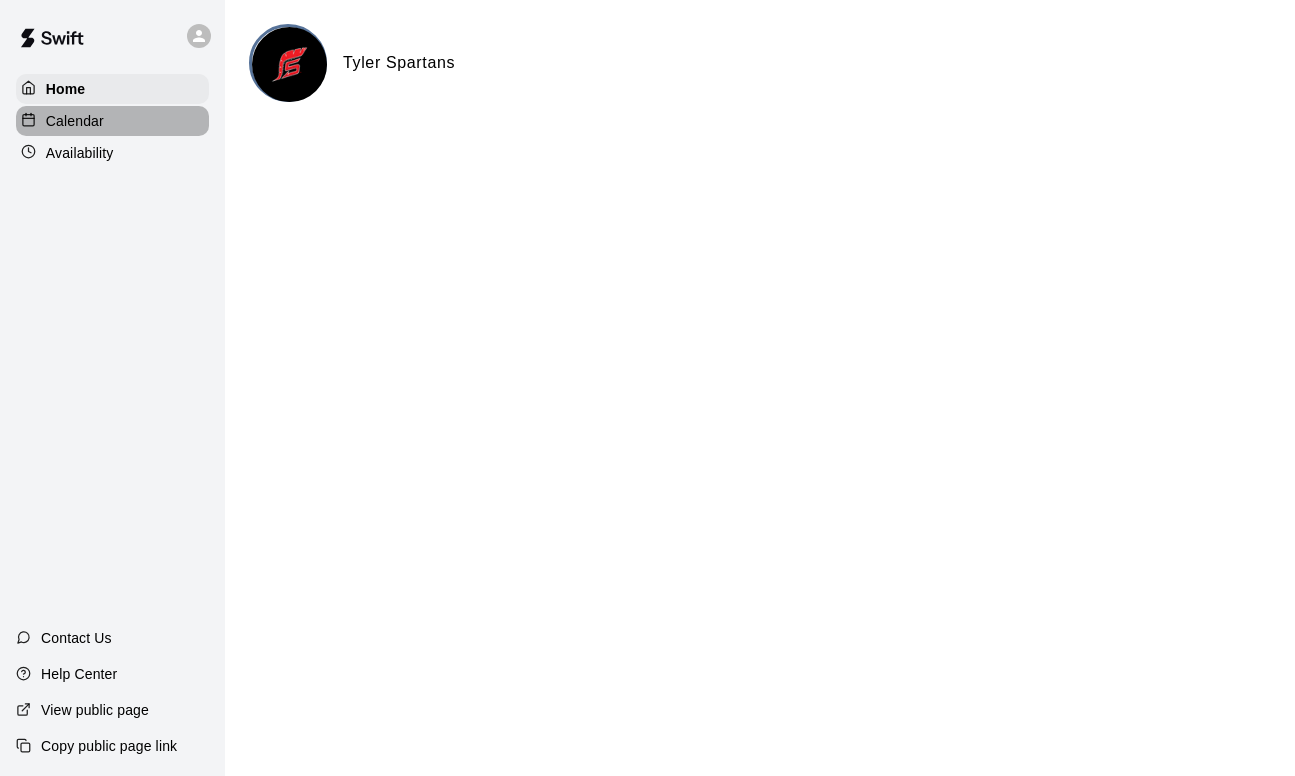 click on "Calendar" at bounding box center [75, 121] 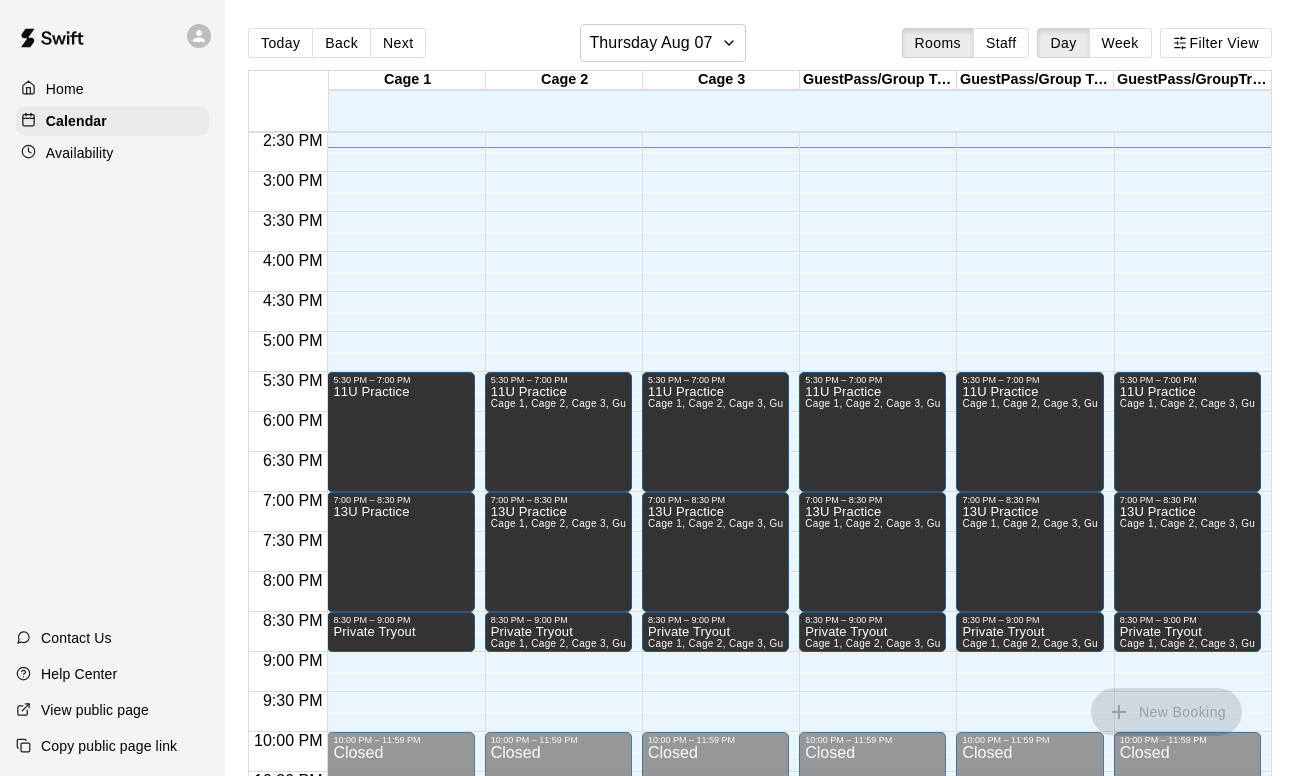 scroll, scrollTop: 1155, scrollLeft: 0, axis: vertical 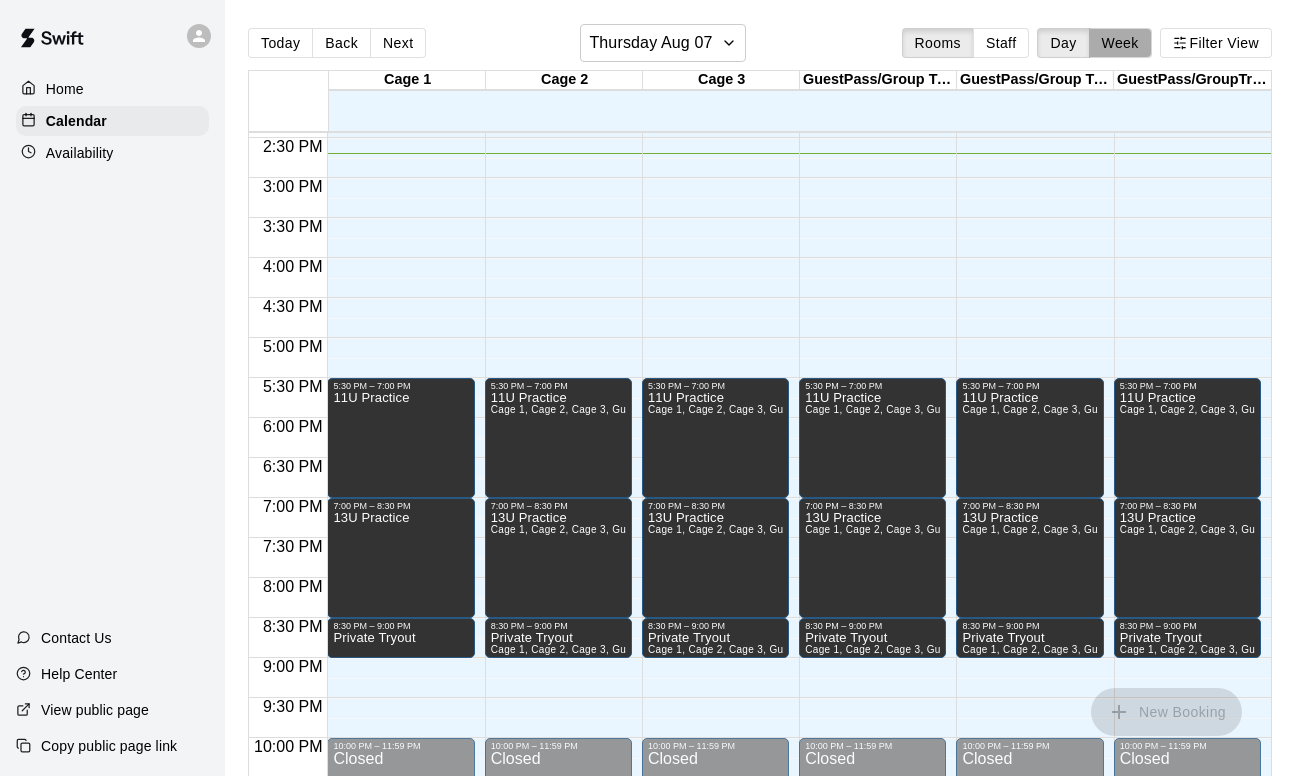 click on "Week" at bounding box center [1120, 43] 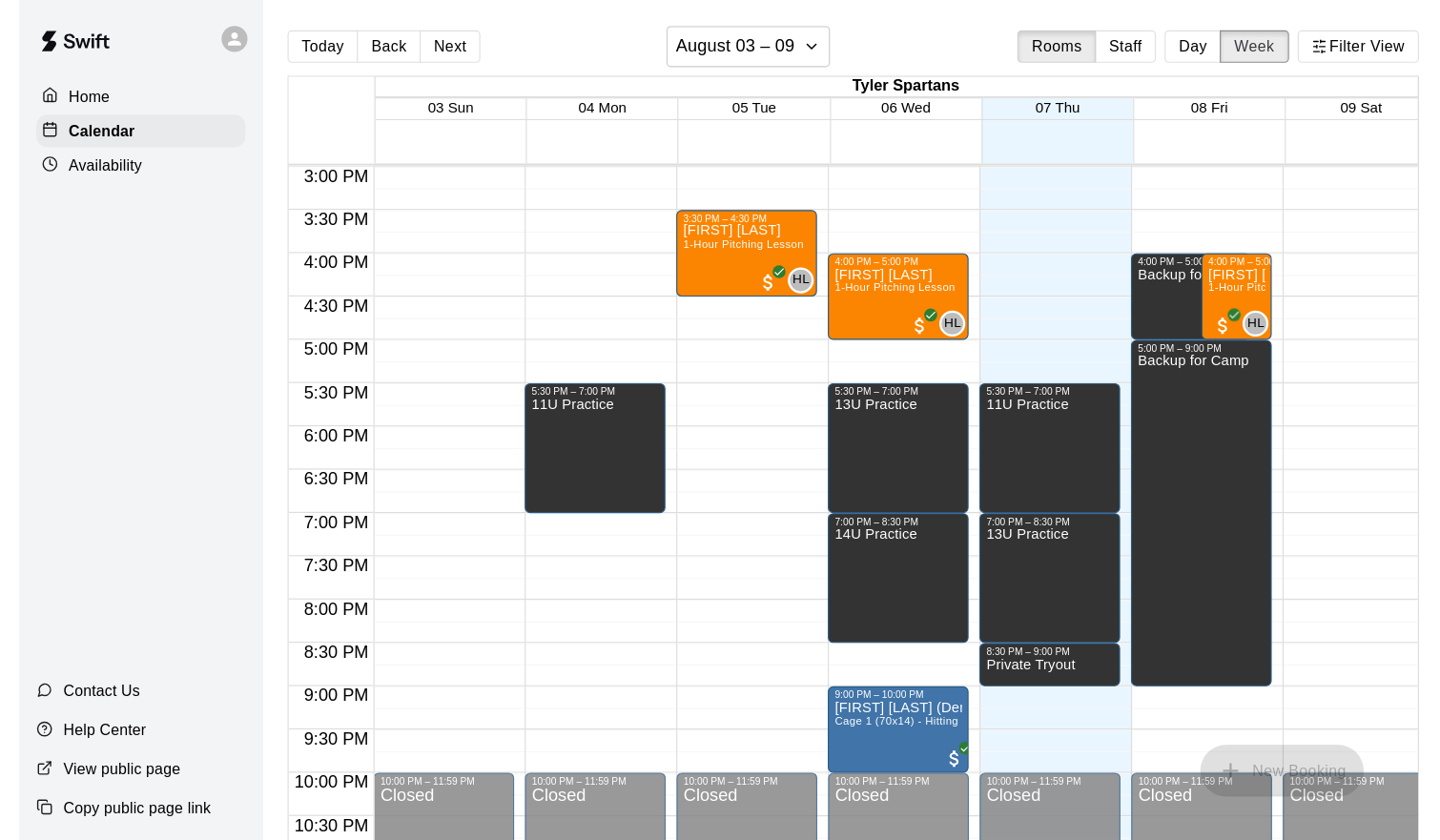 scroll, scrollTop: 1153, scrollLeft: 0, axis: vertical 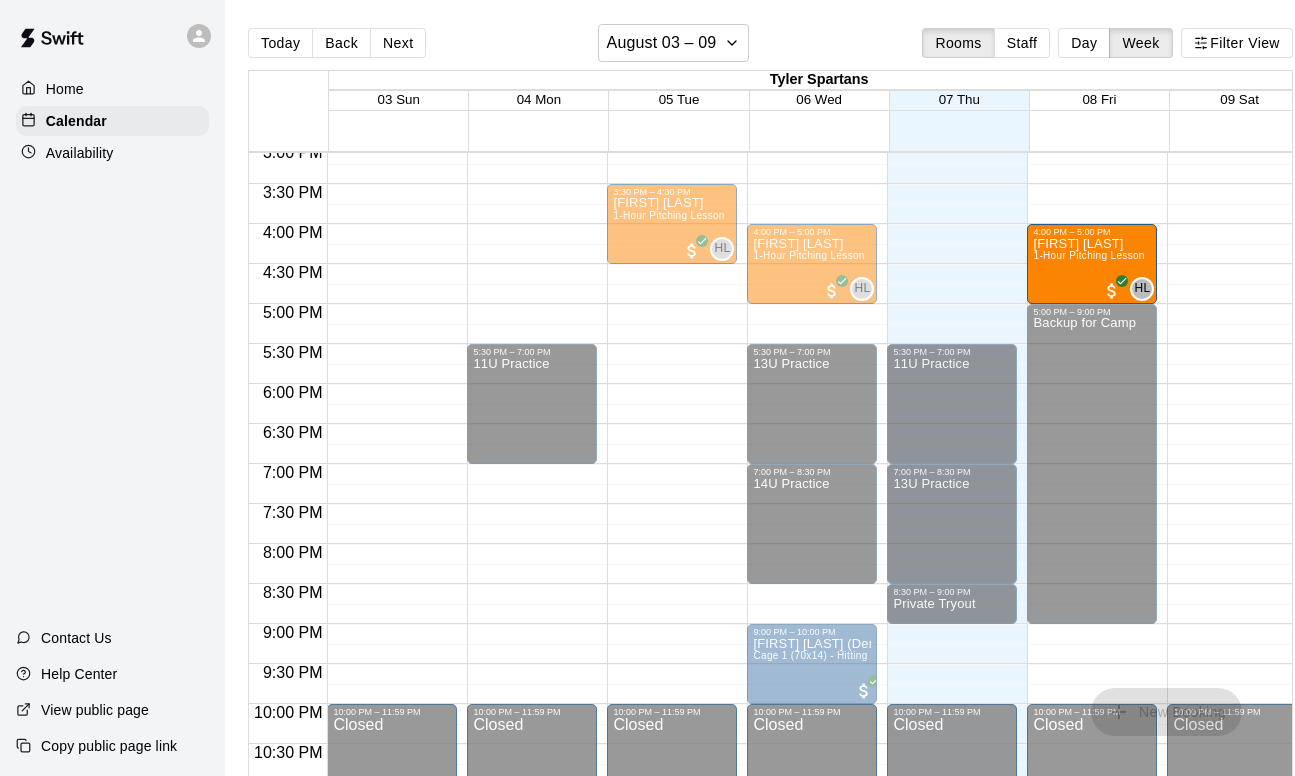 drag, startPoint x: 1137, startPoint y: 248, endPoint x: 1134, endPoint y: 265, distance: 17.262676 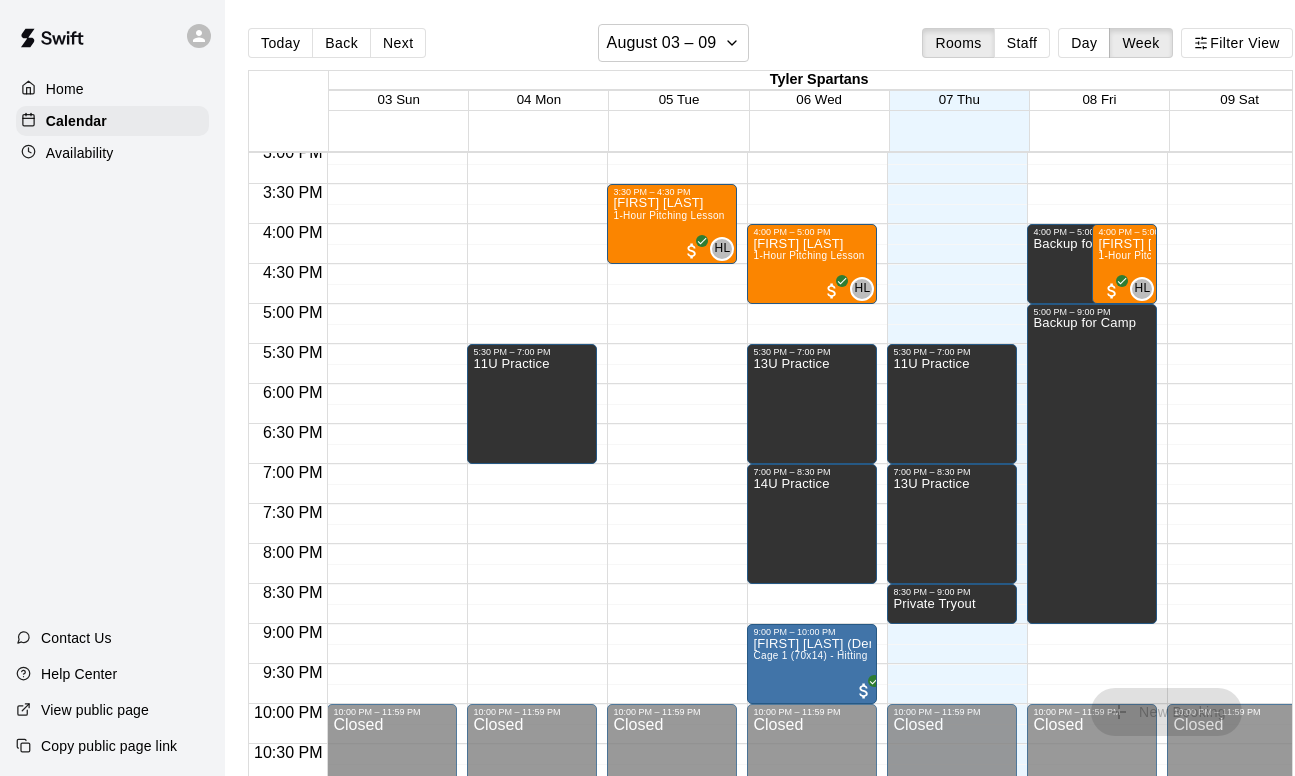 click on "Backup for Camp" at bounding box center (1082, 625) 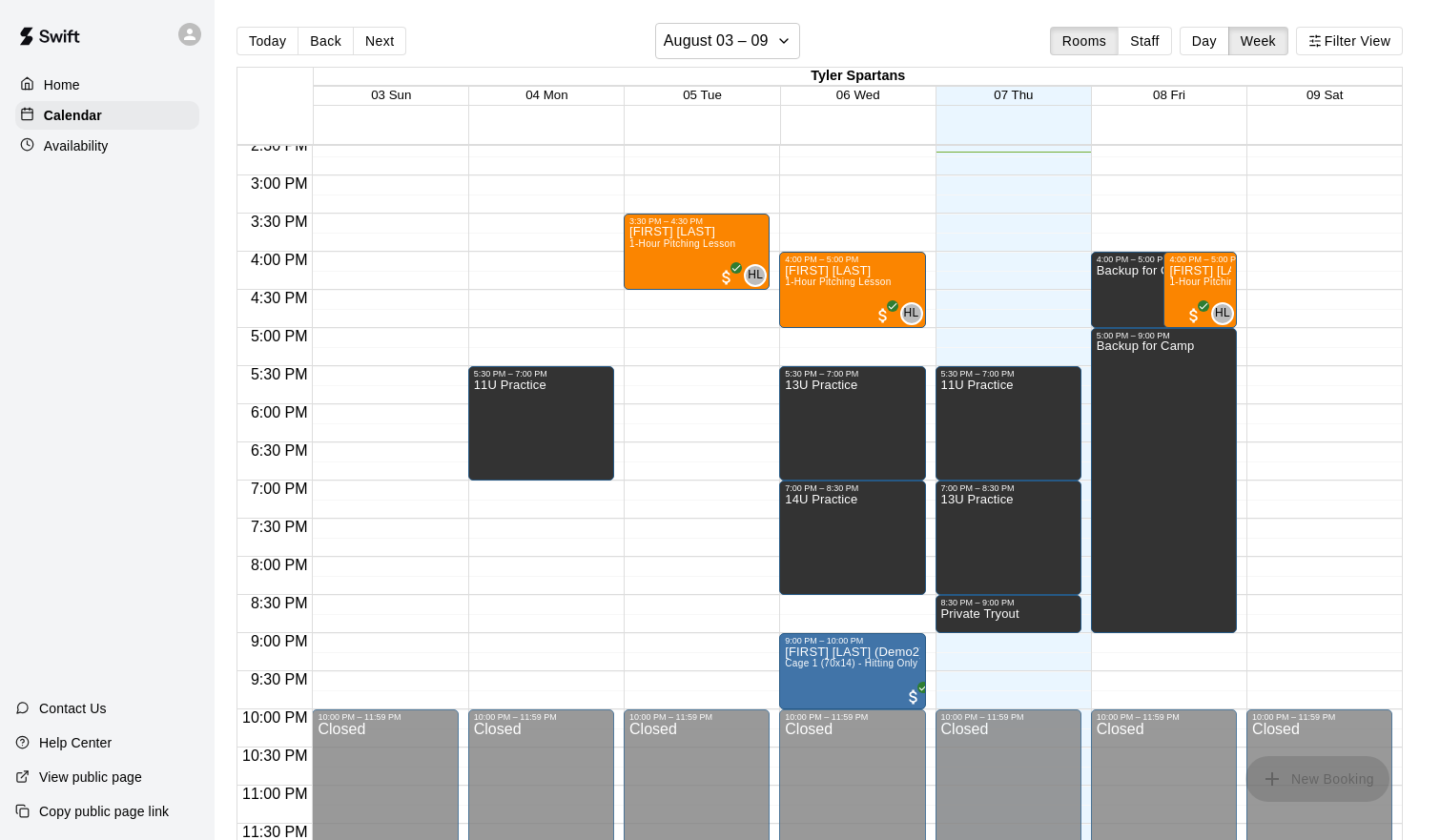 scroll, scrollTop: 1116, scrollLeft: 0, axis: vertical 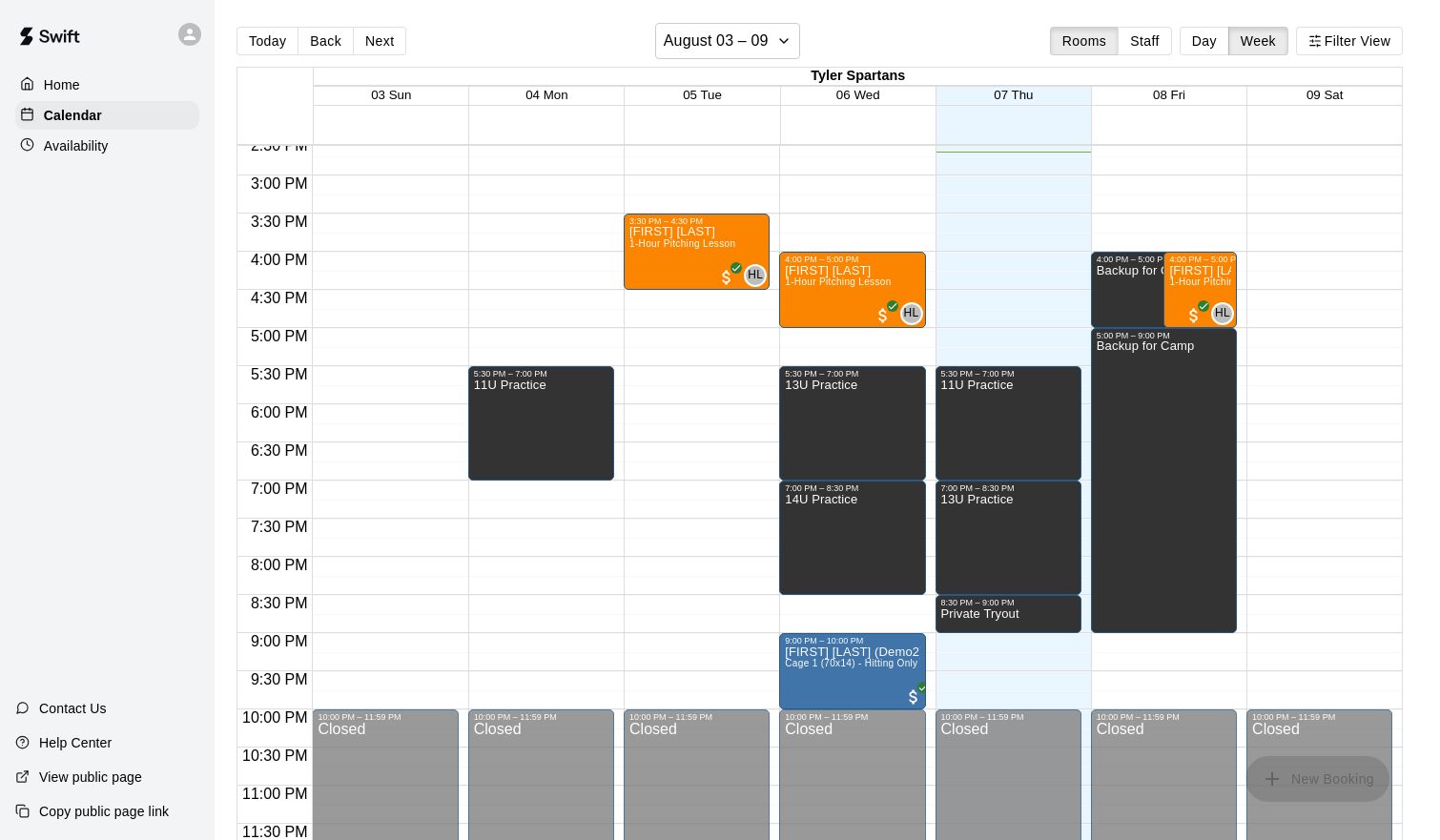 click on "12:00 AM – 8:00 AM Closed 8:00 AM – 1:30 PM Backup for Camp 10:00 PM – 11:59 PM Closed" at bounding box center (1319, -53) 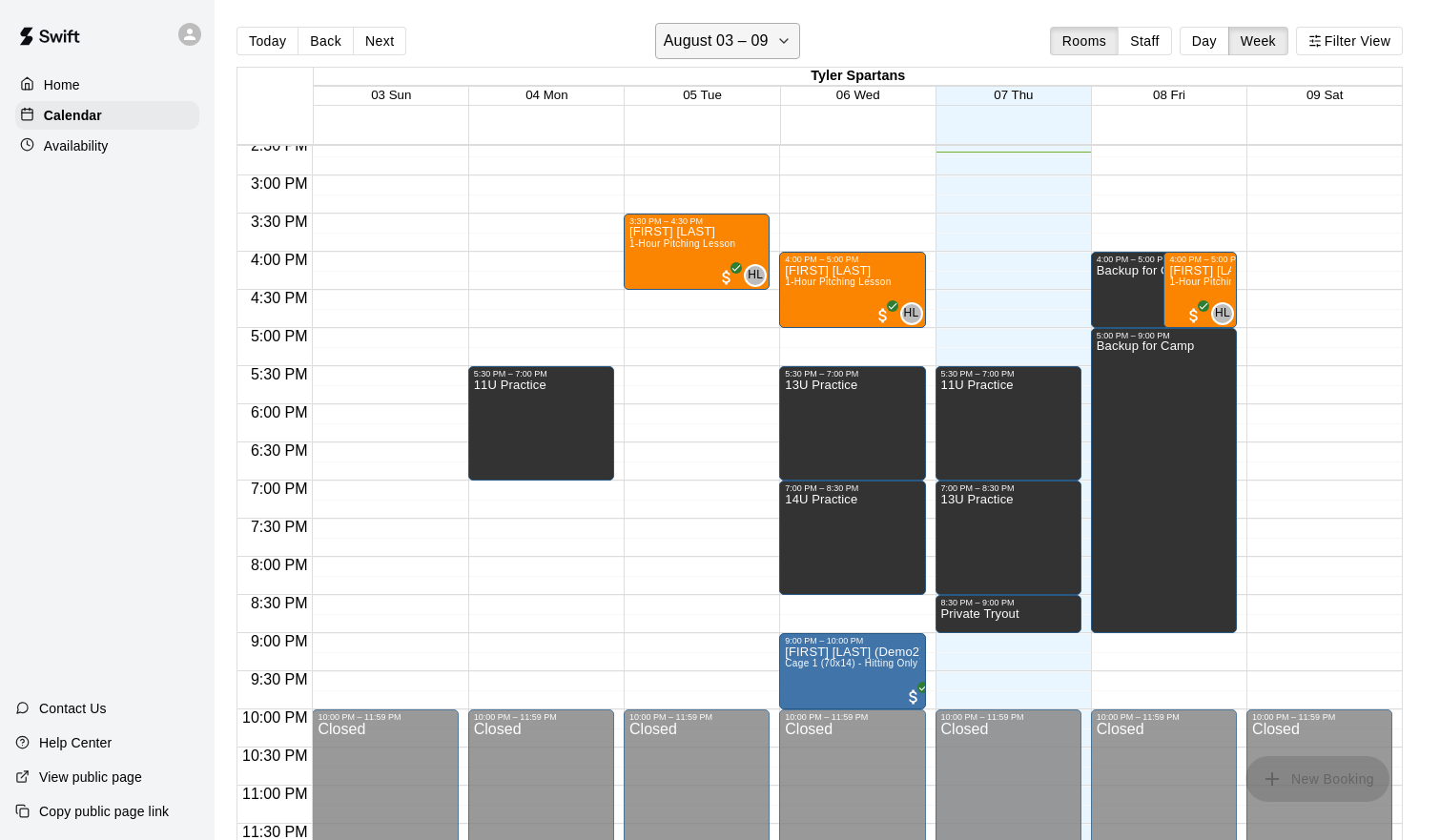 click 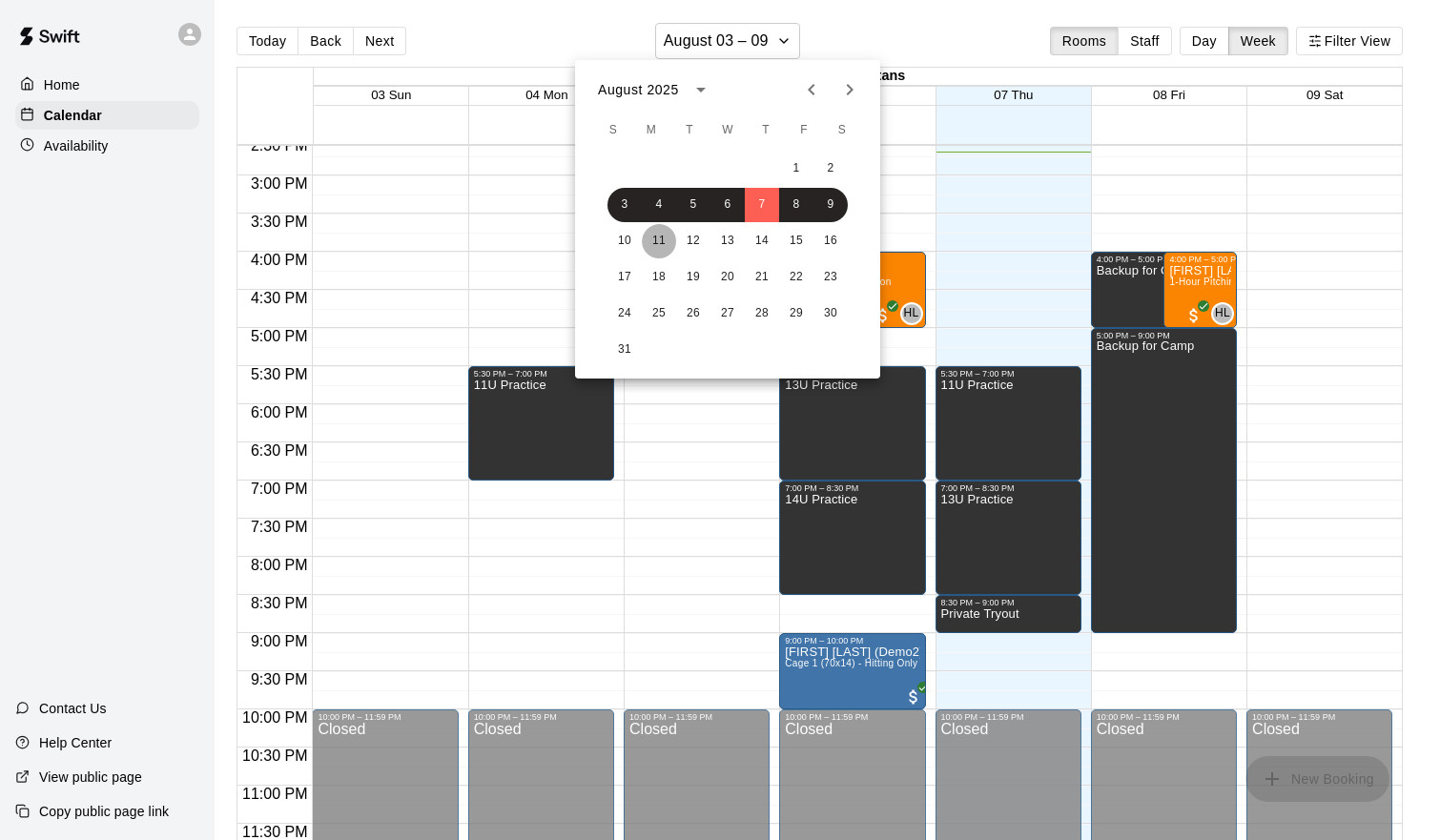 click on "11" at bounding box center [659, 241] 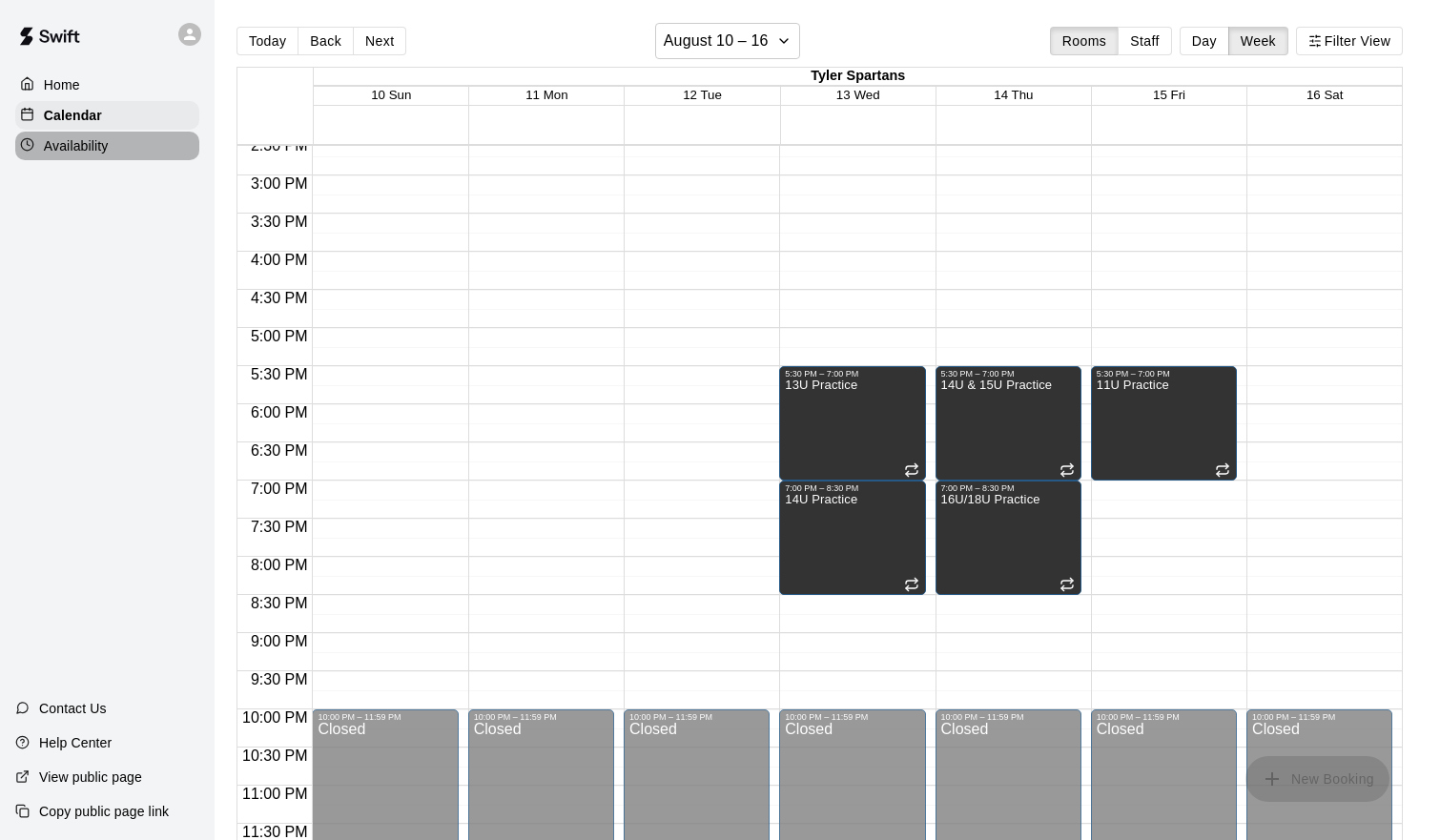 click on "Availability" at bounding box center (107, 146) 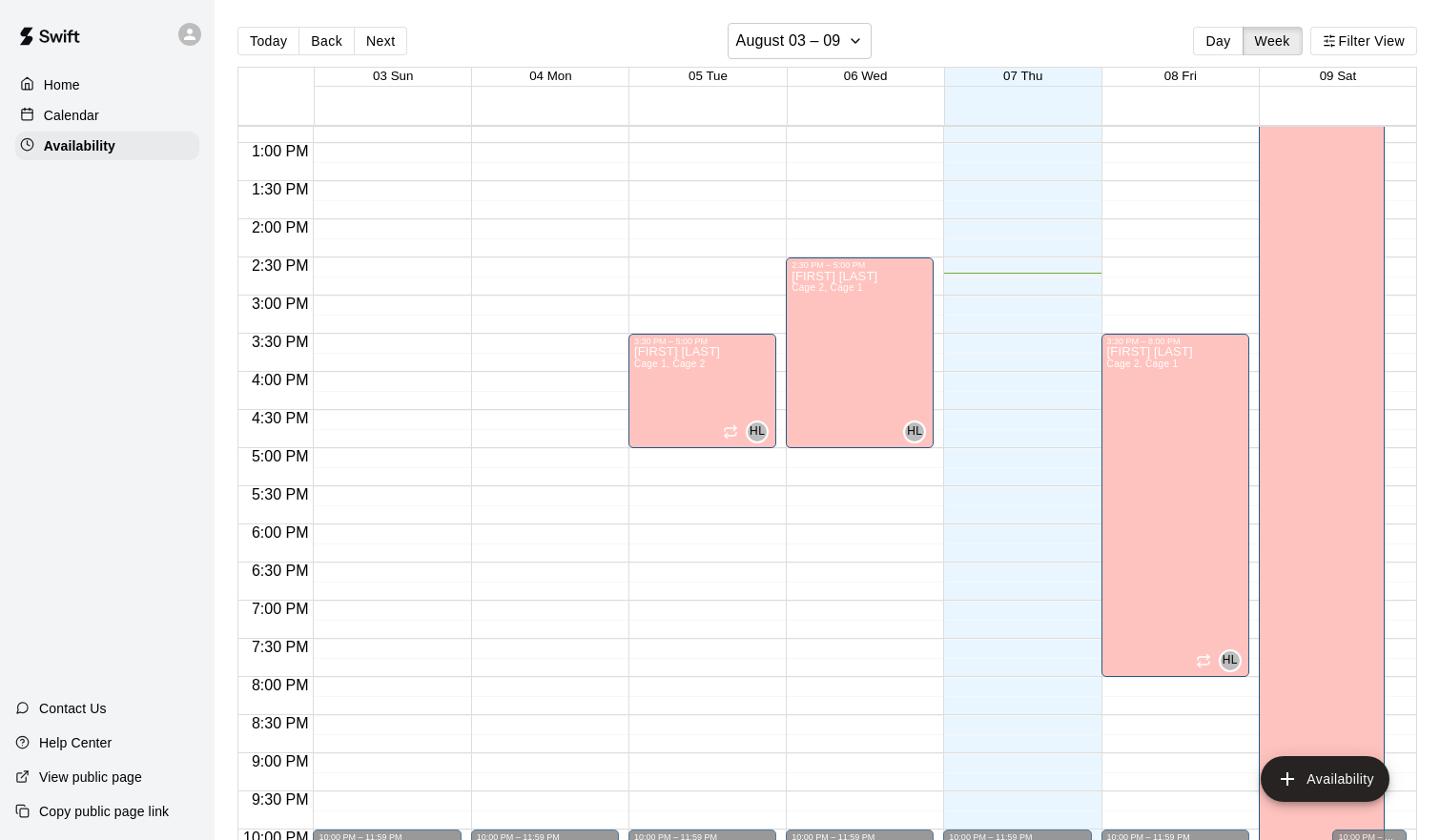 scroll, scrollTop: 972, scrollLeft: 0, axis: vertical 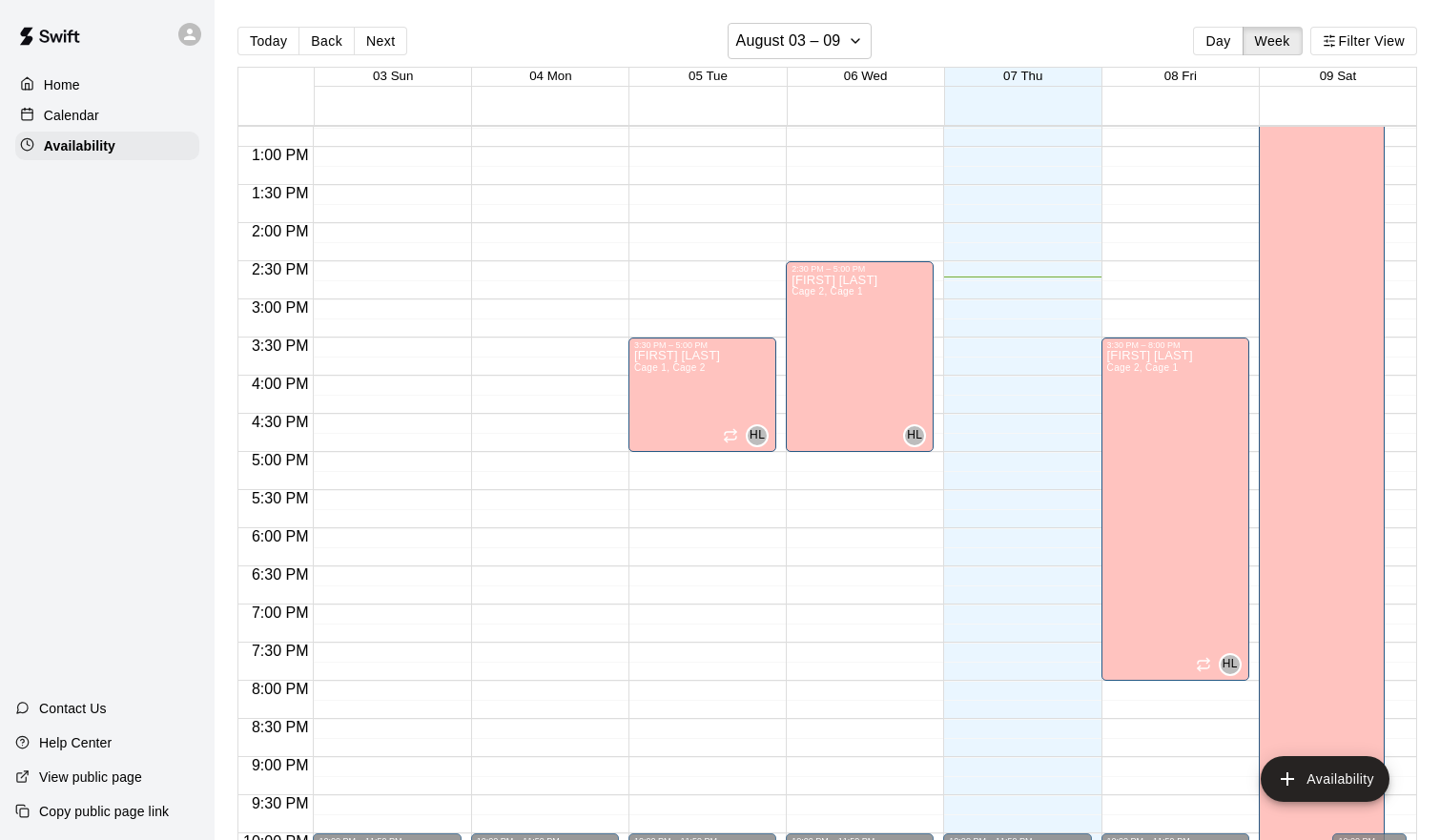 click on "[FIRST] [LAST] Cage 1, Cage 2" at bounding box center (1307, 426) 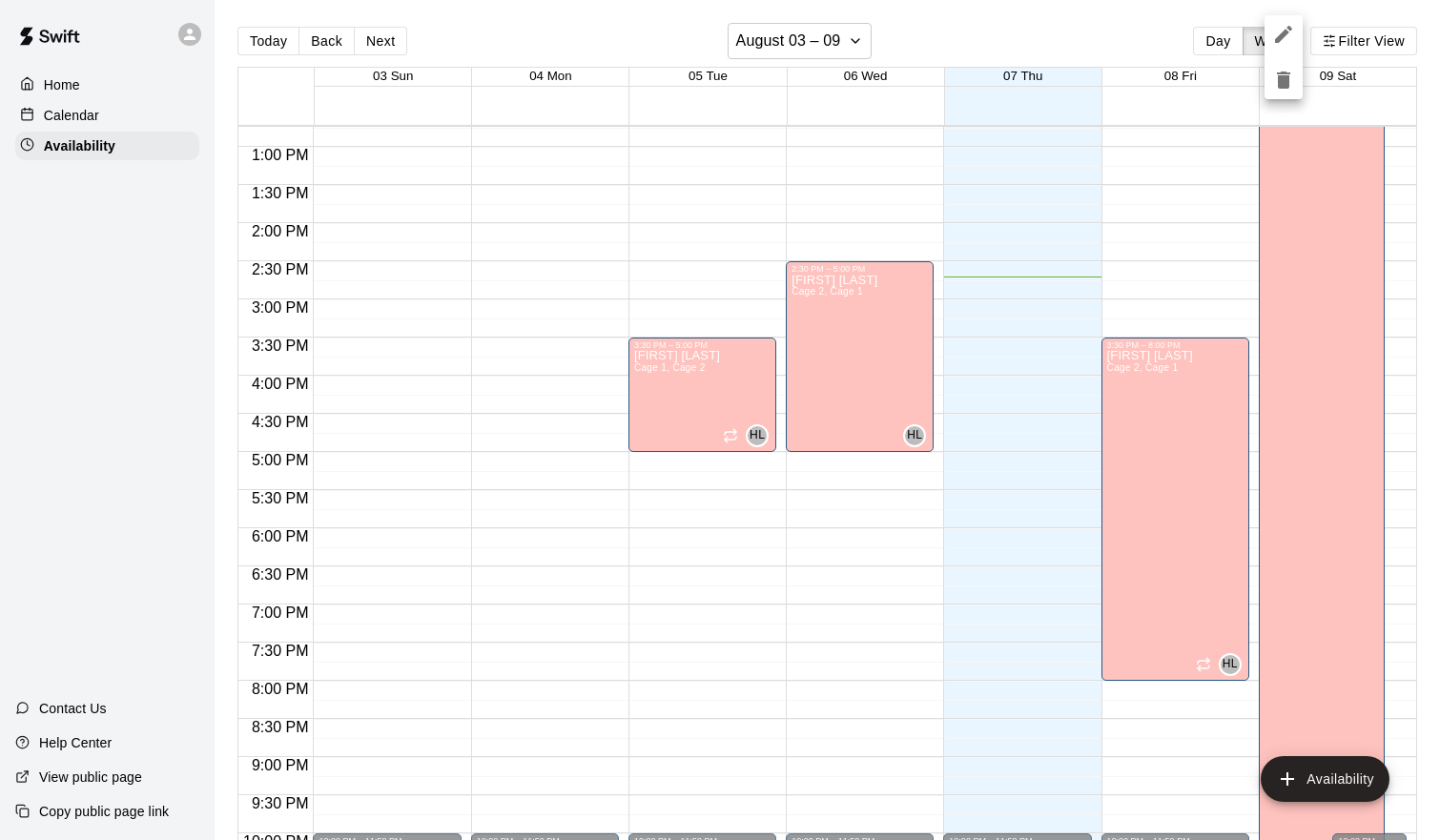 click 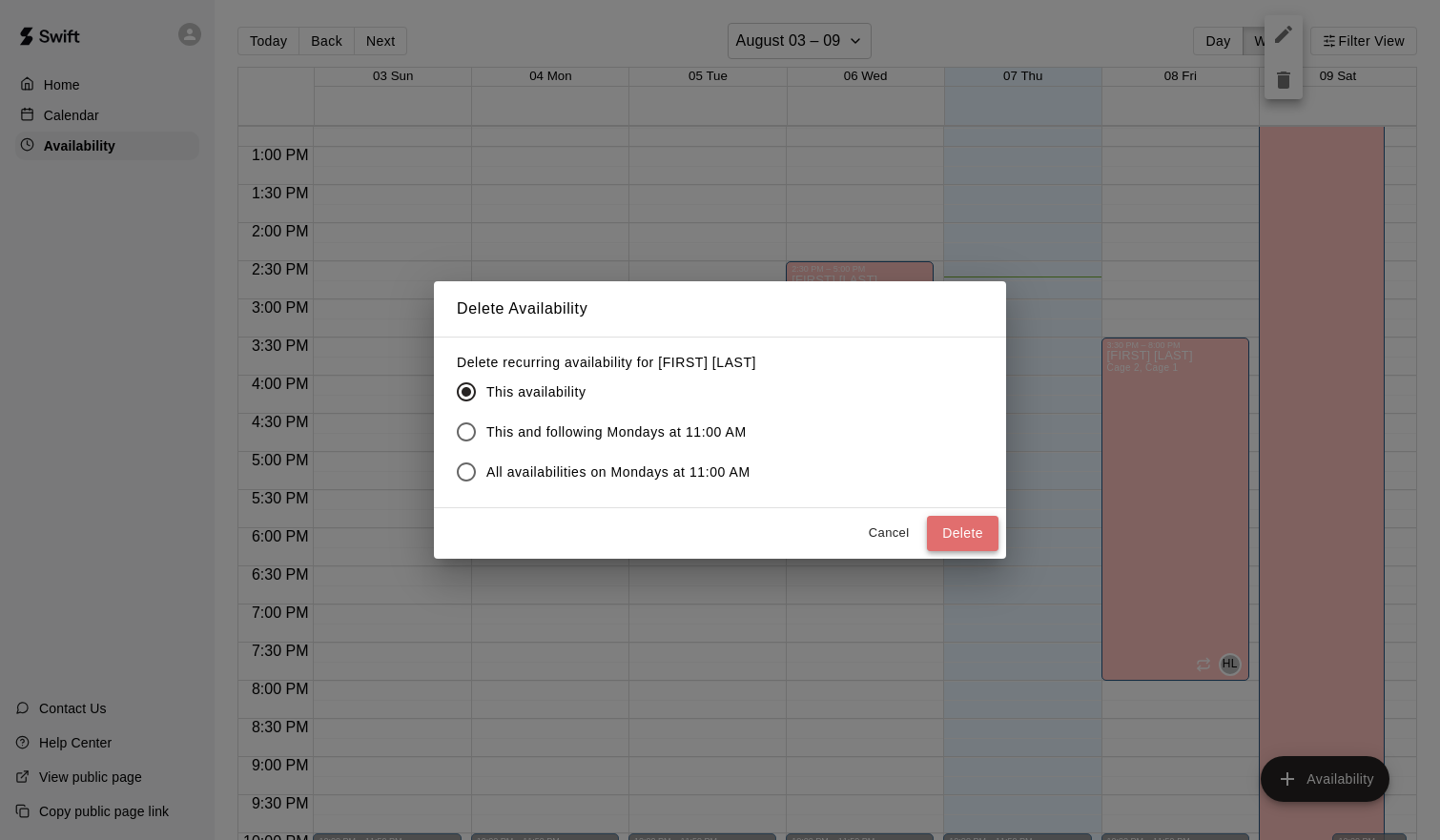 click on "Delete" at bounding box center (962, 533) 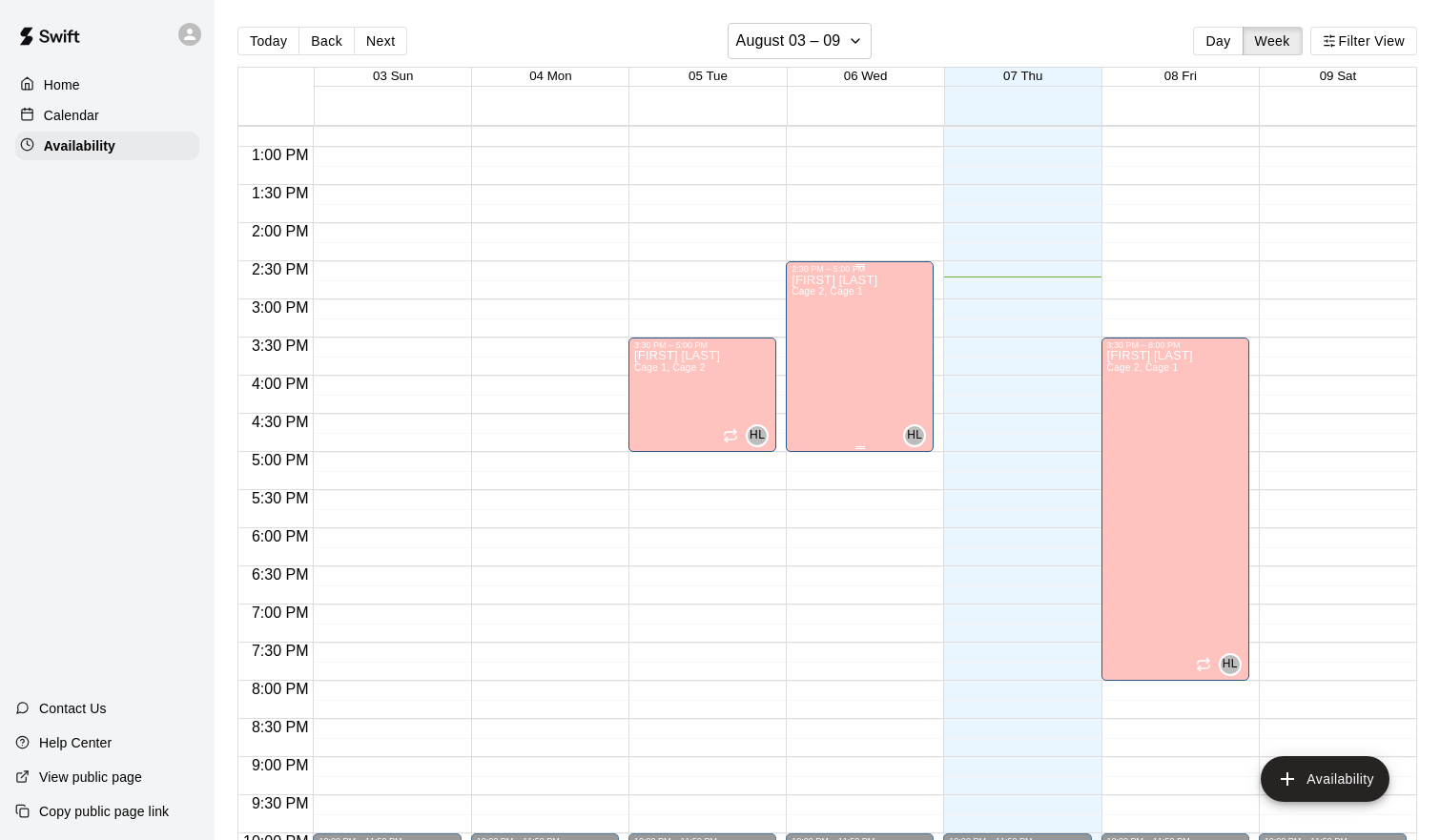 click on "[FIRST] [LAST] Cage 2, Cage 1" at bounding box center (834, 693) 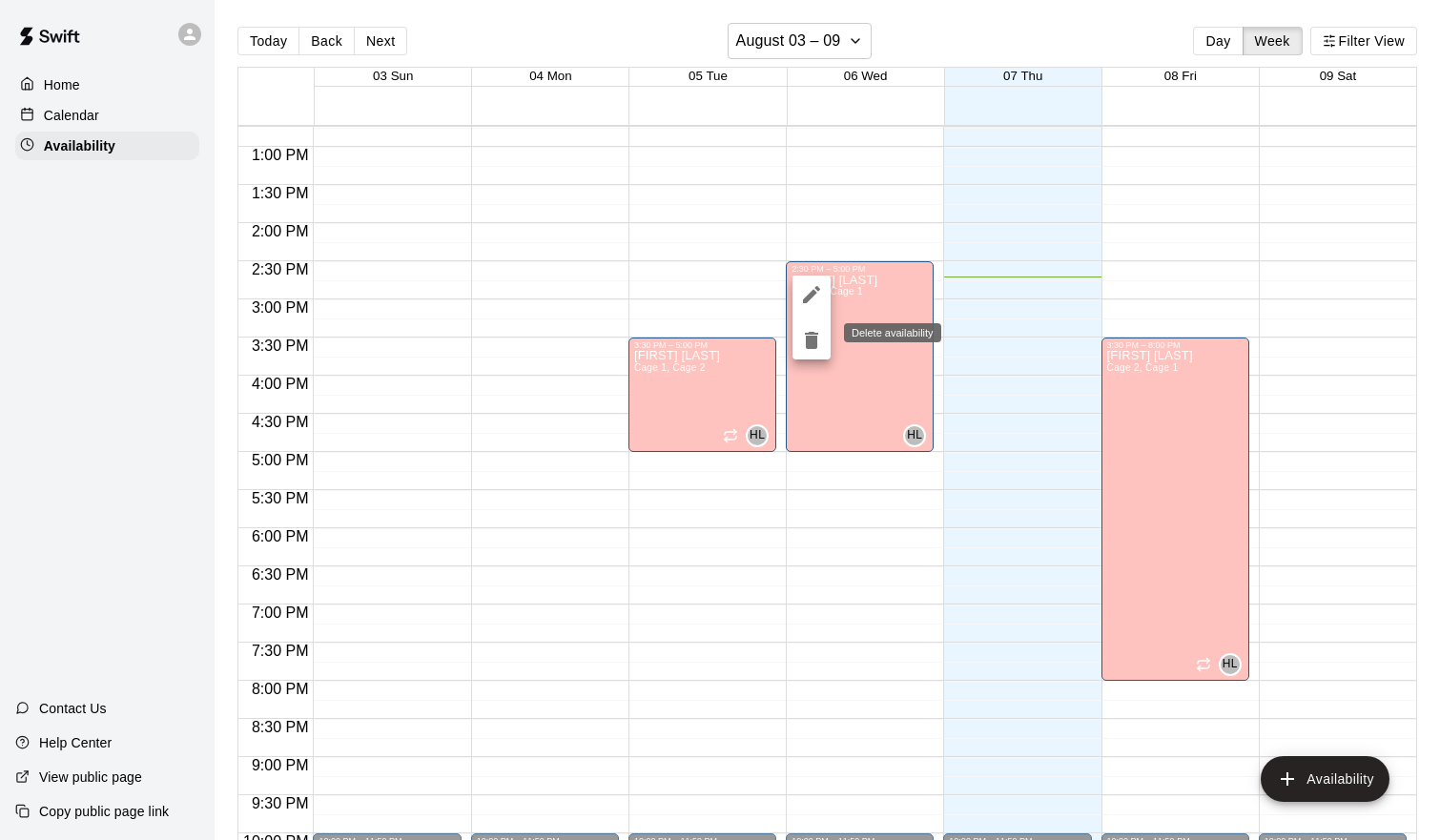 click 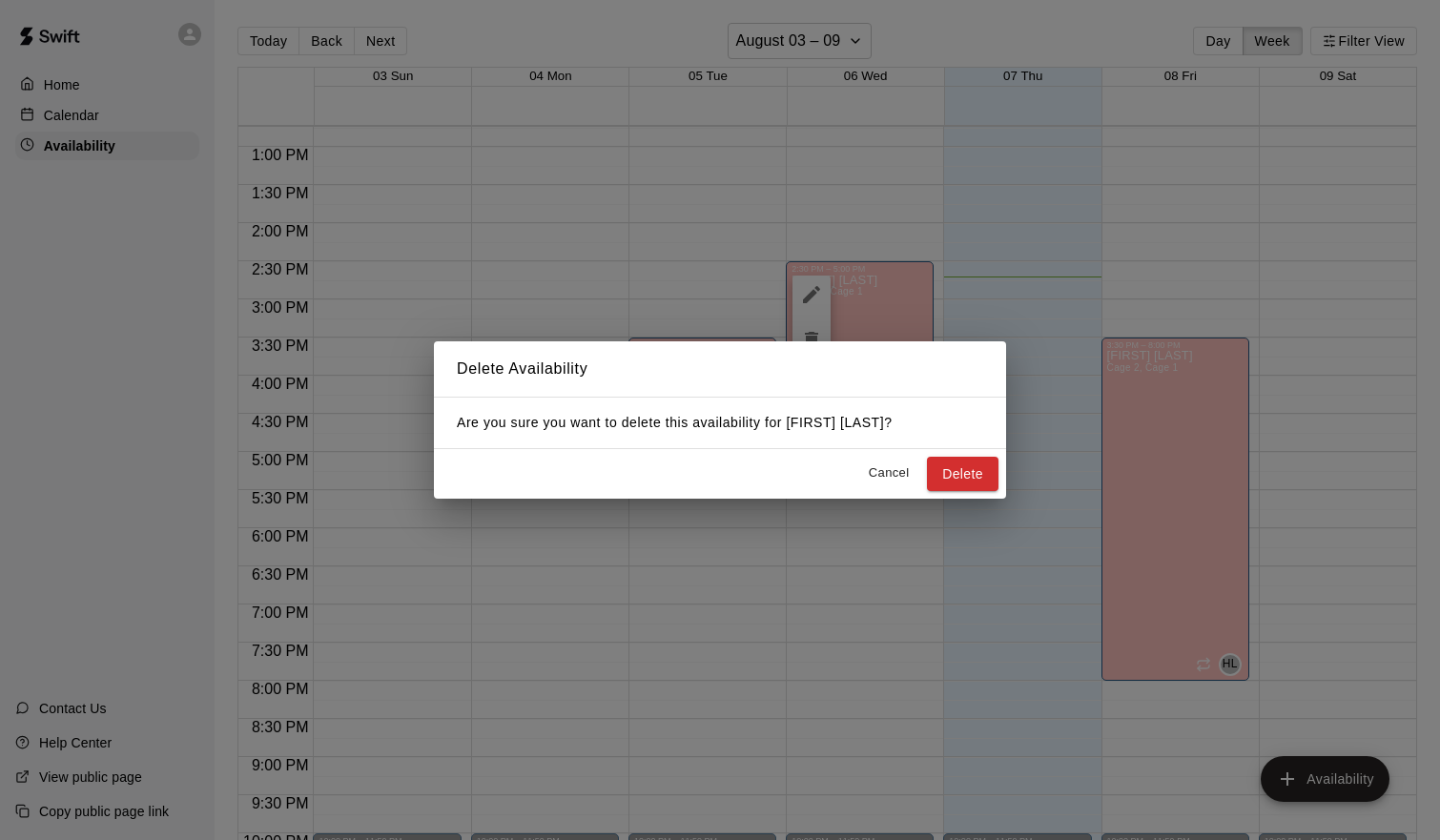 click on "Cancel" at bounding box center [889, 473] 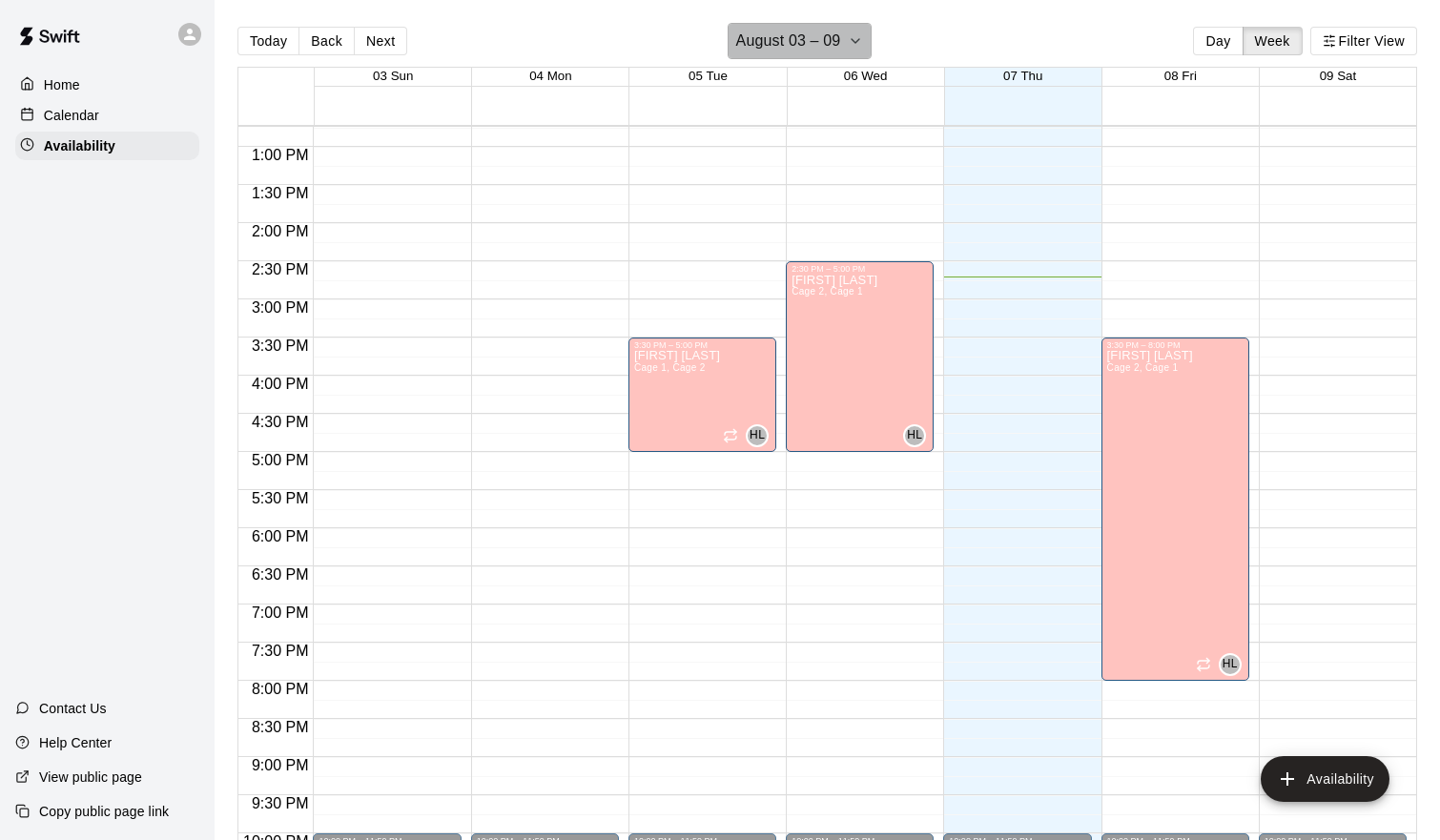 click on "August 03 – 09" at bounding box center (789, 41) 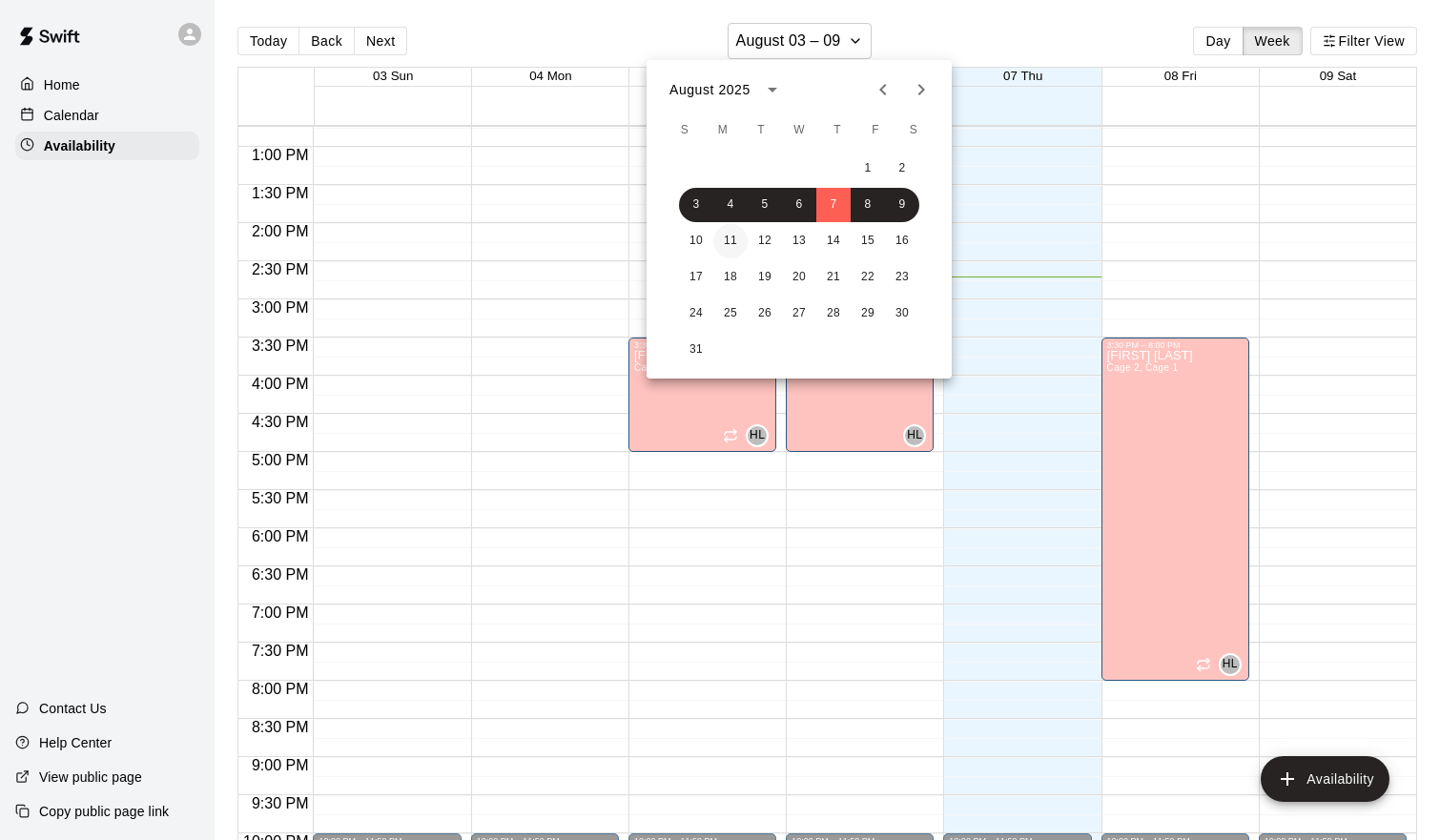 click on "11" at bounding box center (730, 241) 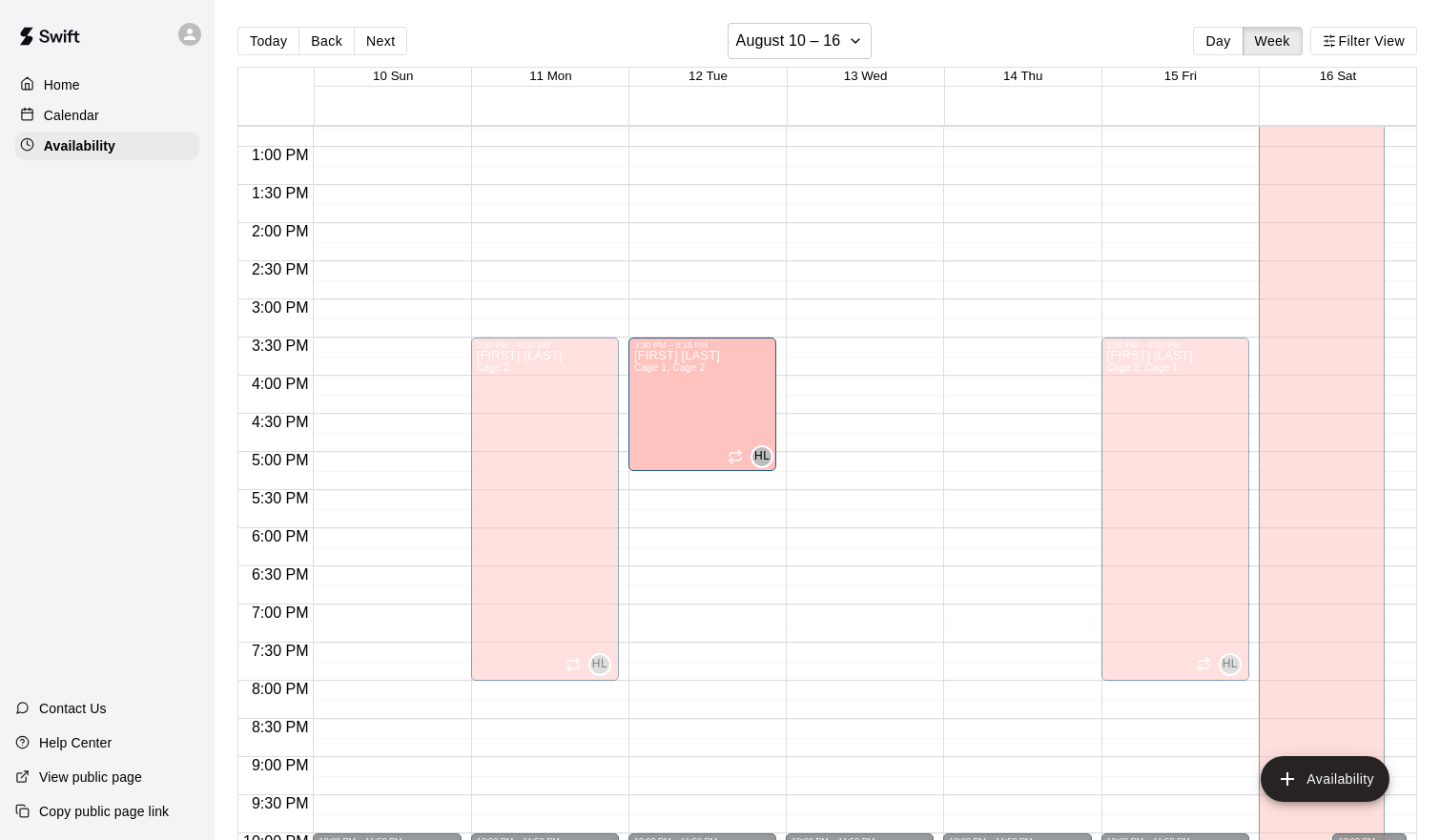 drag, startPoint x: 704, startPoint y: 486, endPoint x: 707, endPoint y: 472, distance: 14.317821 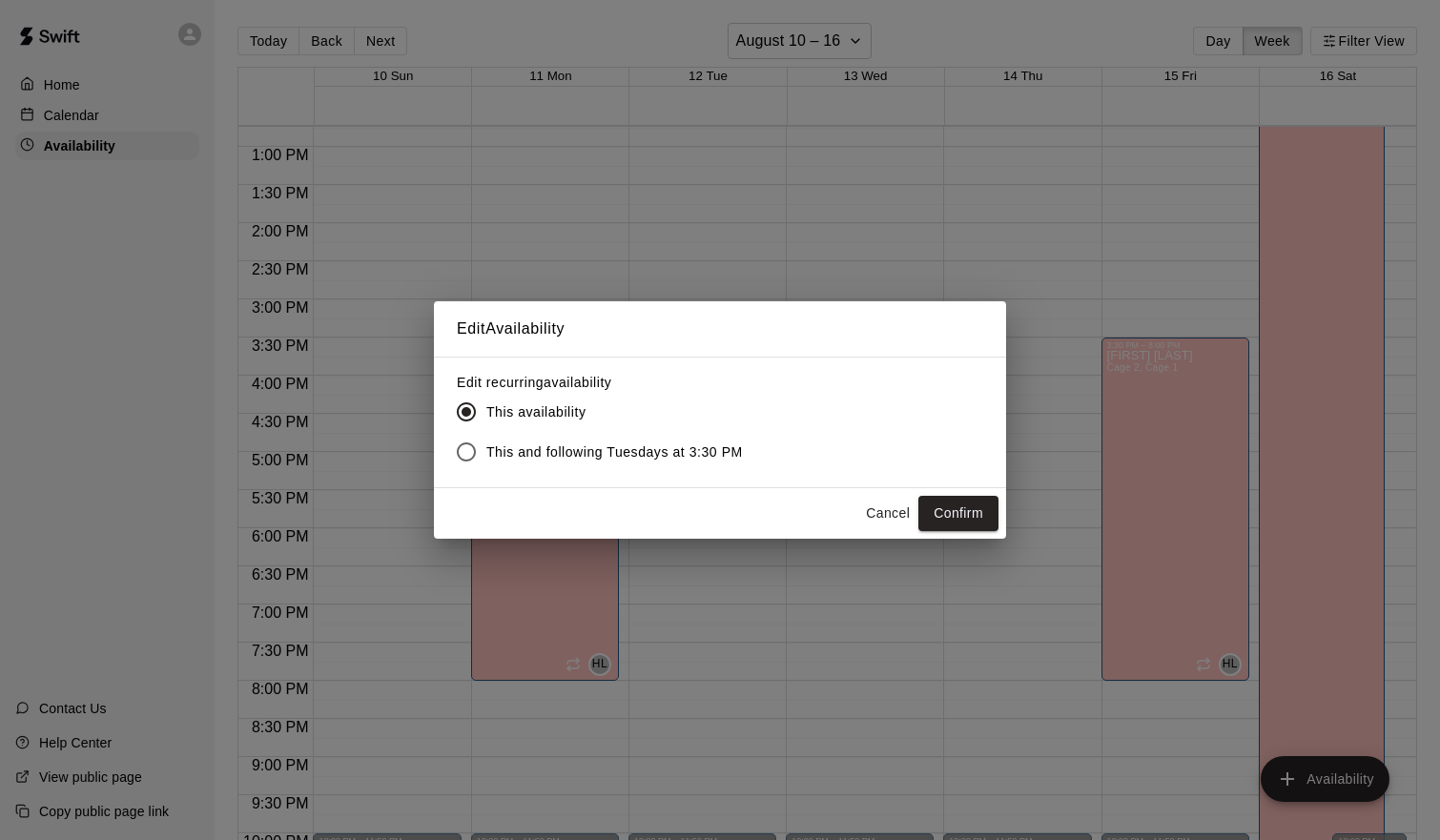 click on "This and following Tuesdays at 3:30 PM" at bounding box center (614, 452) 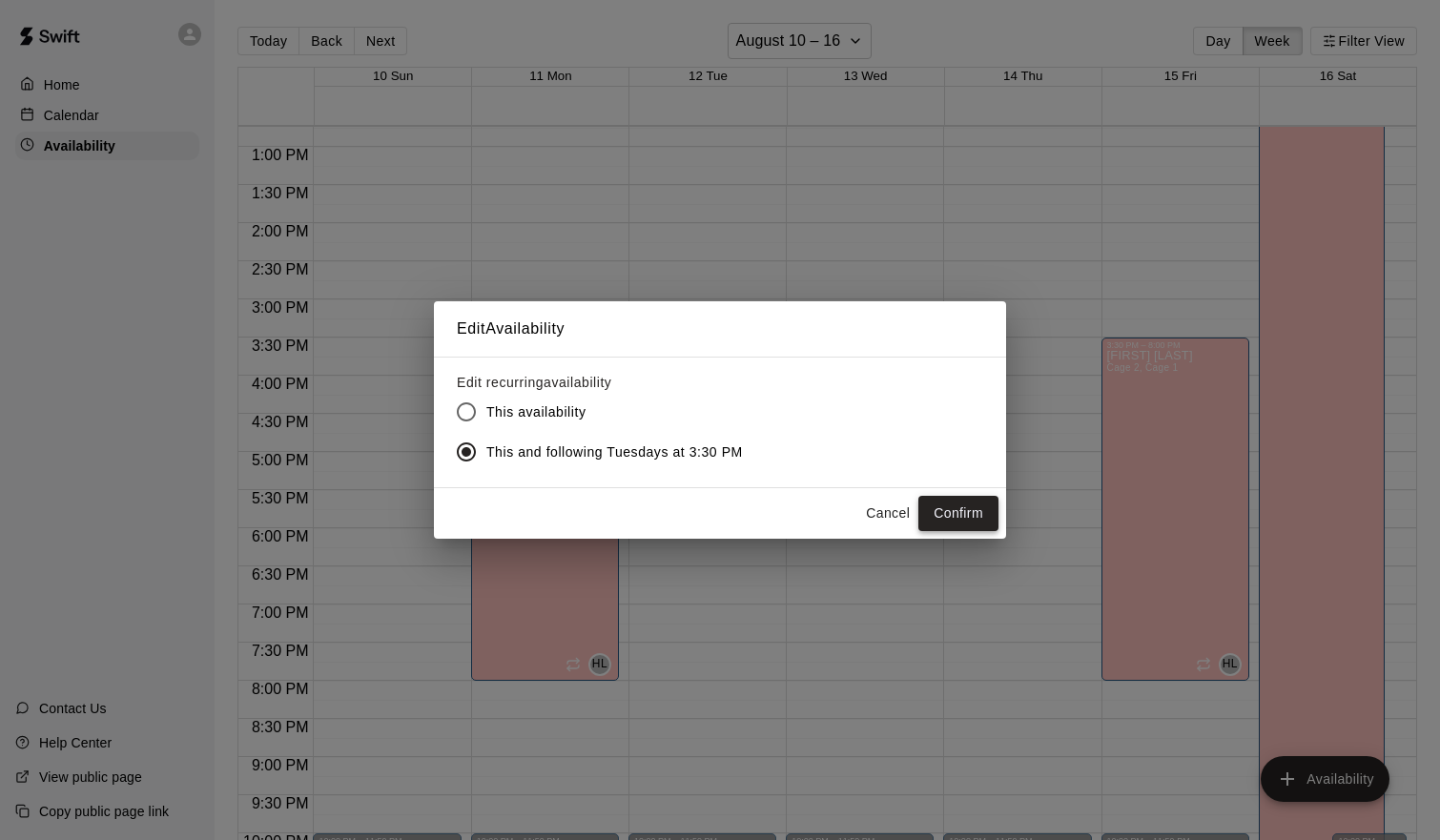 click on "Confirm" at bounding box center [958, 513] 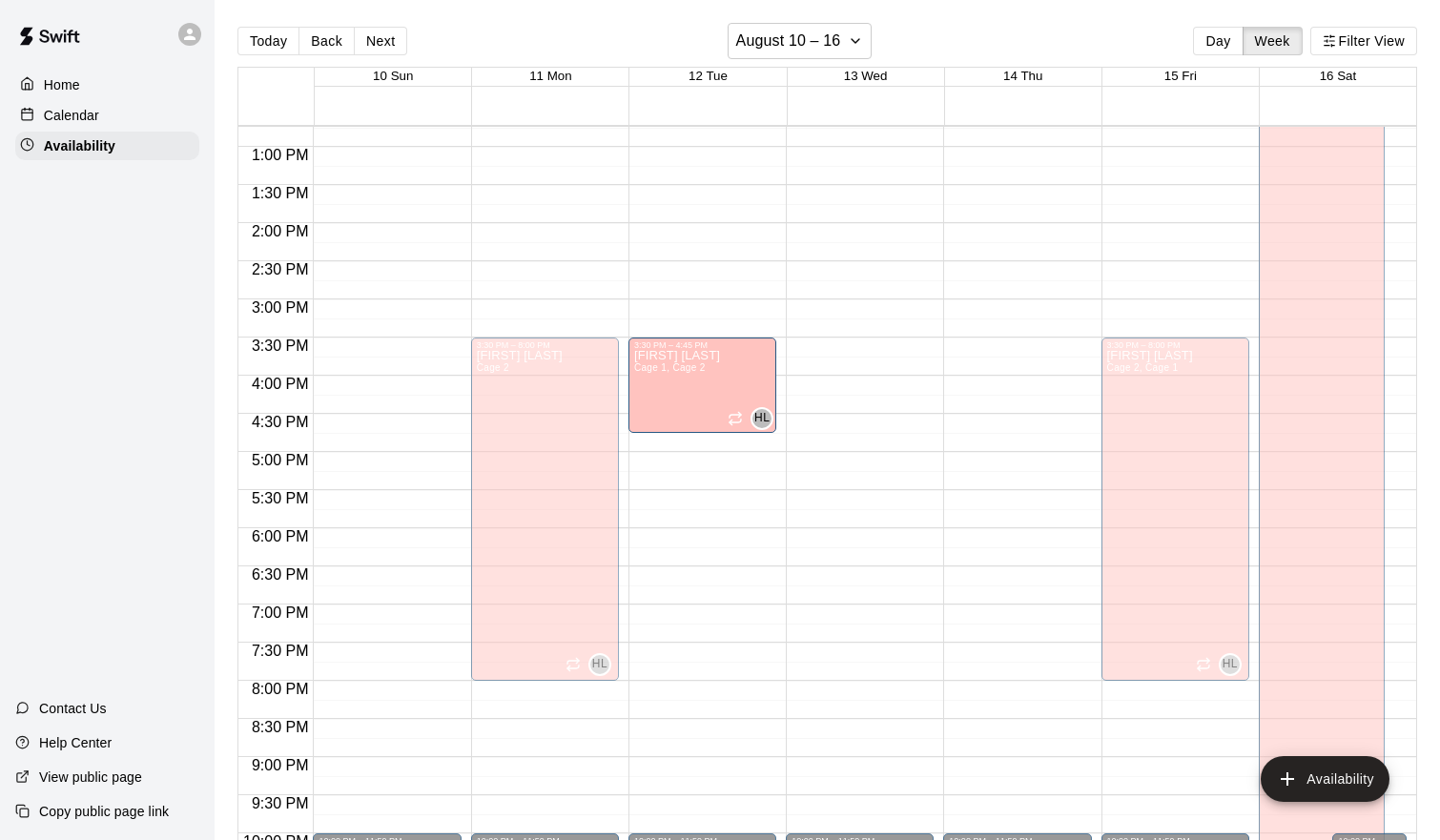 drag, startPoint x: 703, startPoint y: 465, endPoint x: 704, endPoint y: 442, distance: 23.021729 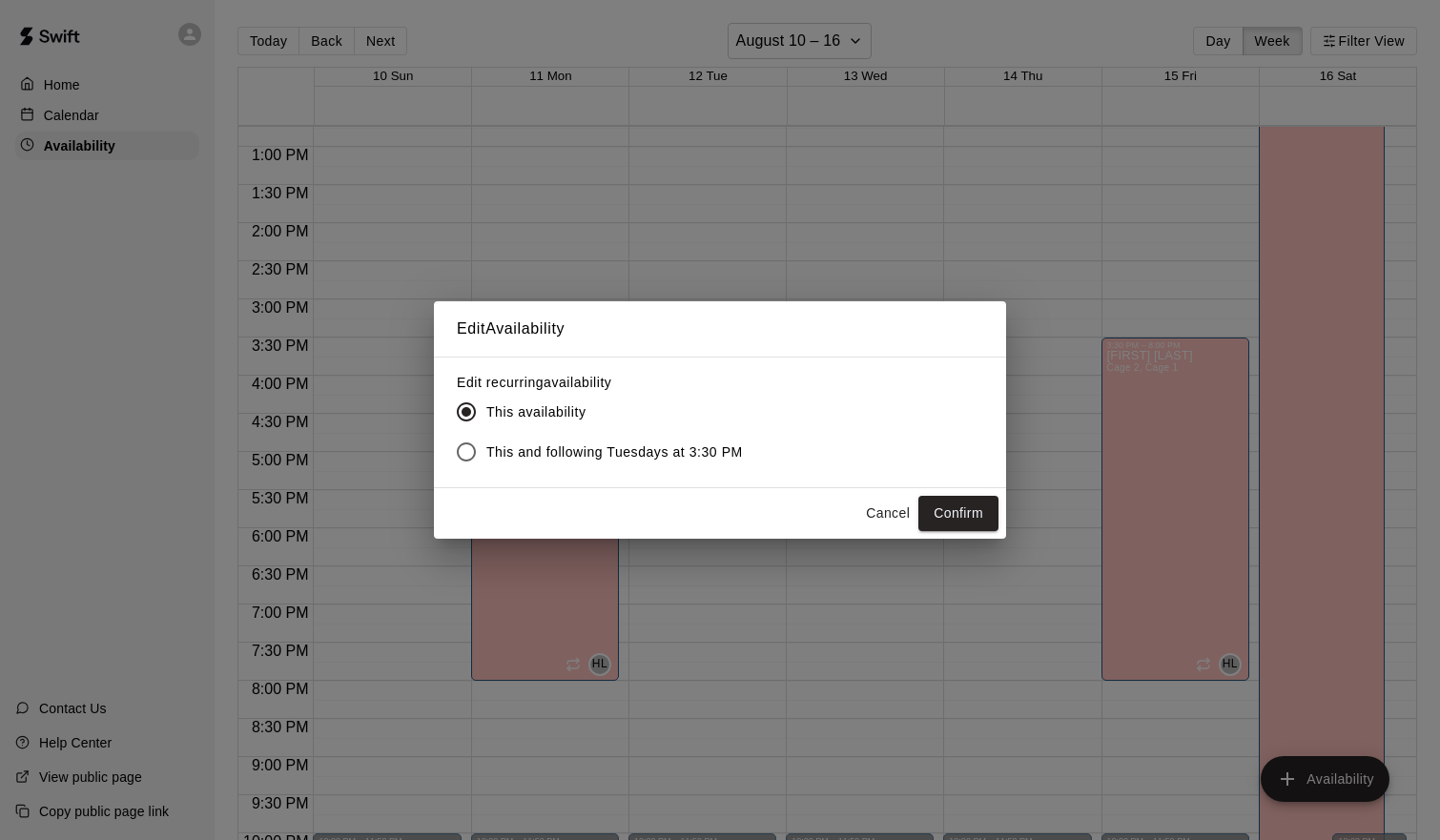 click on "This and following Tuesdays at 3:30 PM" at bounding box center [614, 452] 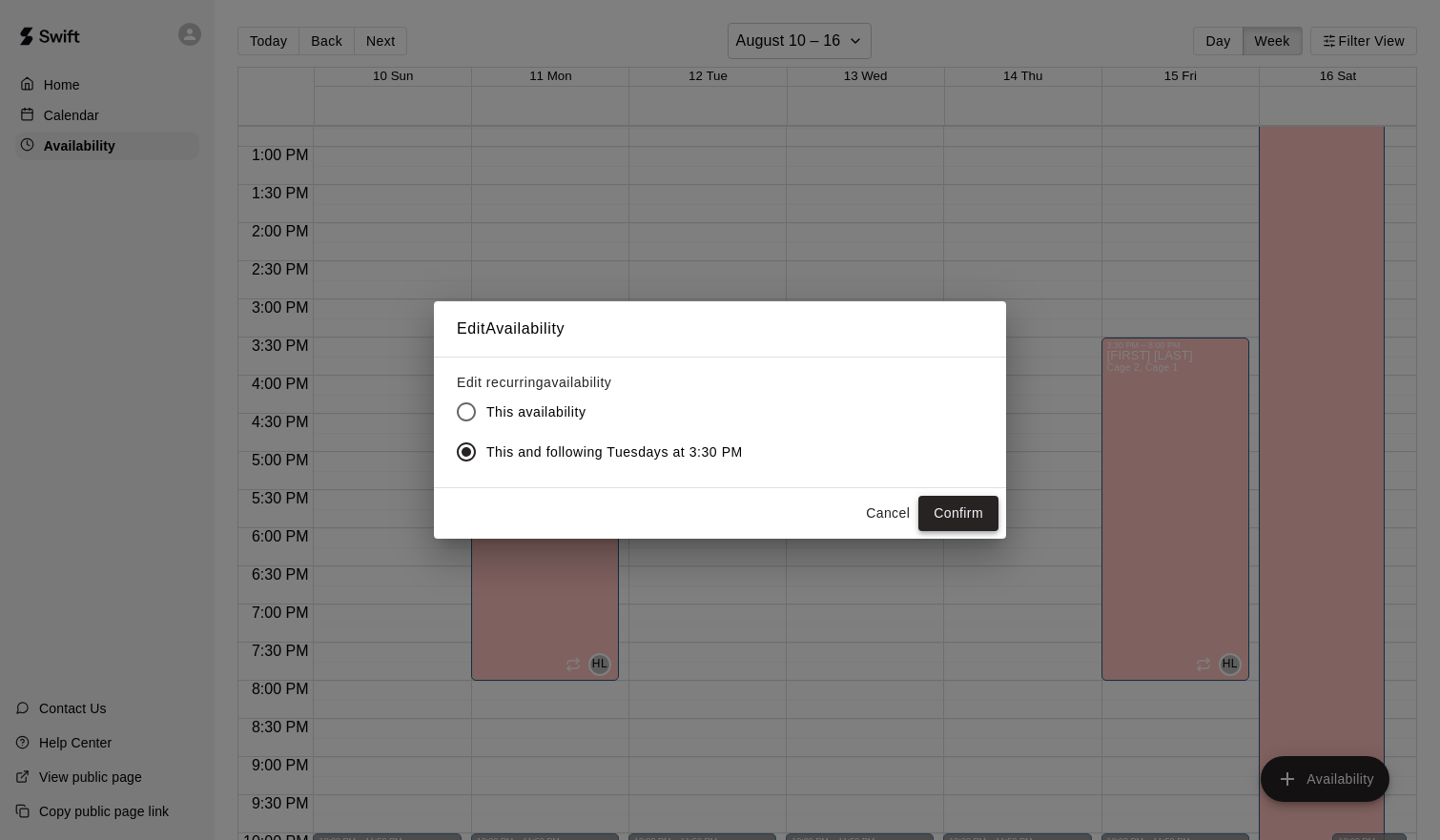click on "Confirm" at bounding box center (958, 513) 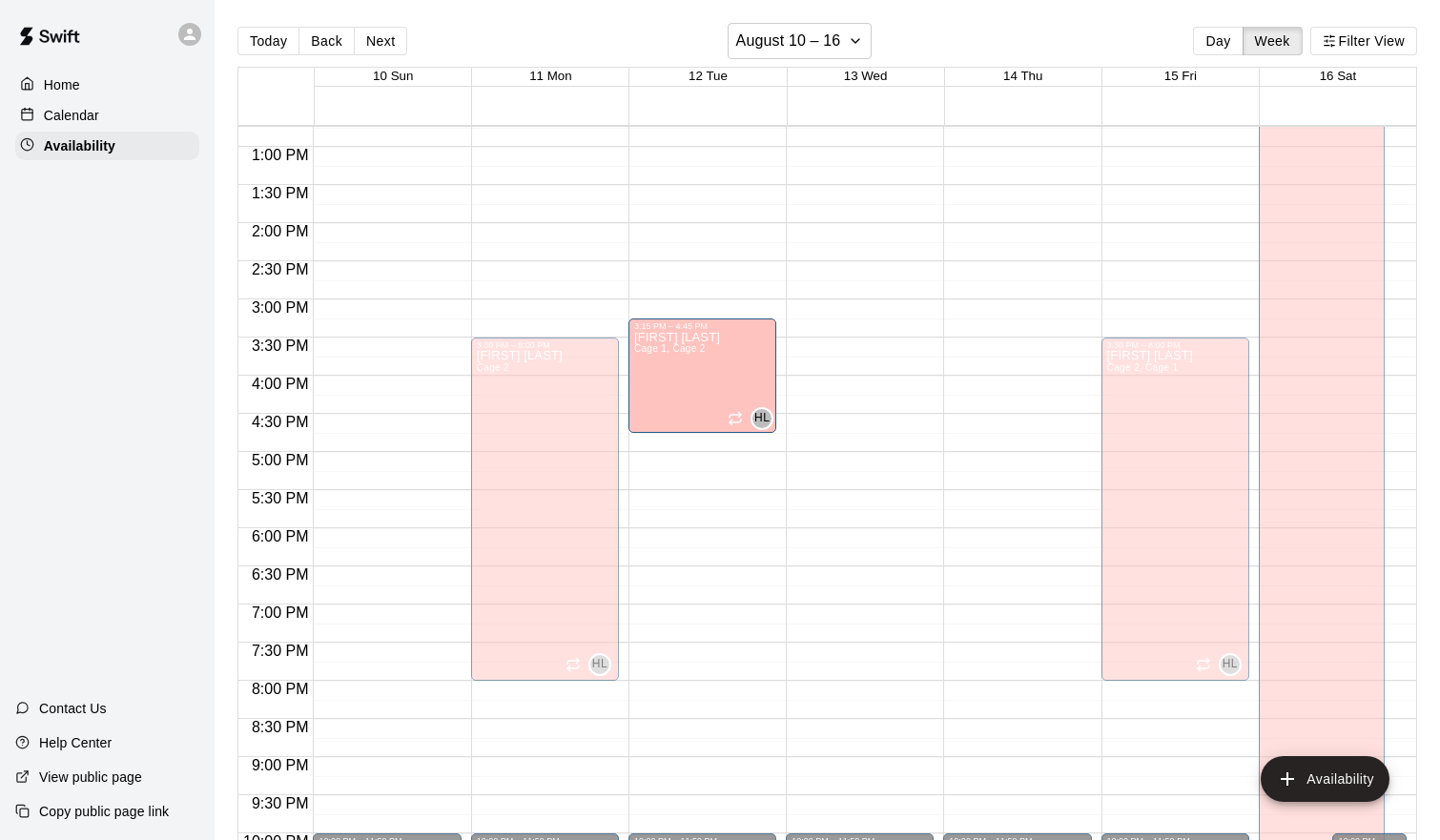 drag, startPoint x: 703, startPoint y: 342, endPoint x: 703, endPoint y: 331, distance: 11 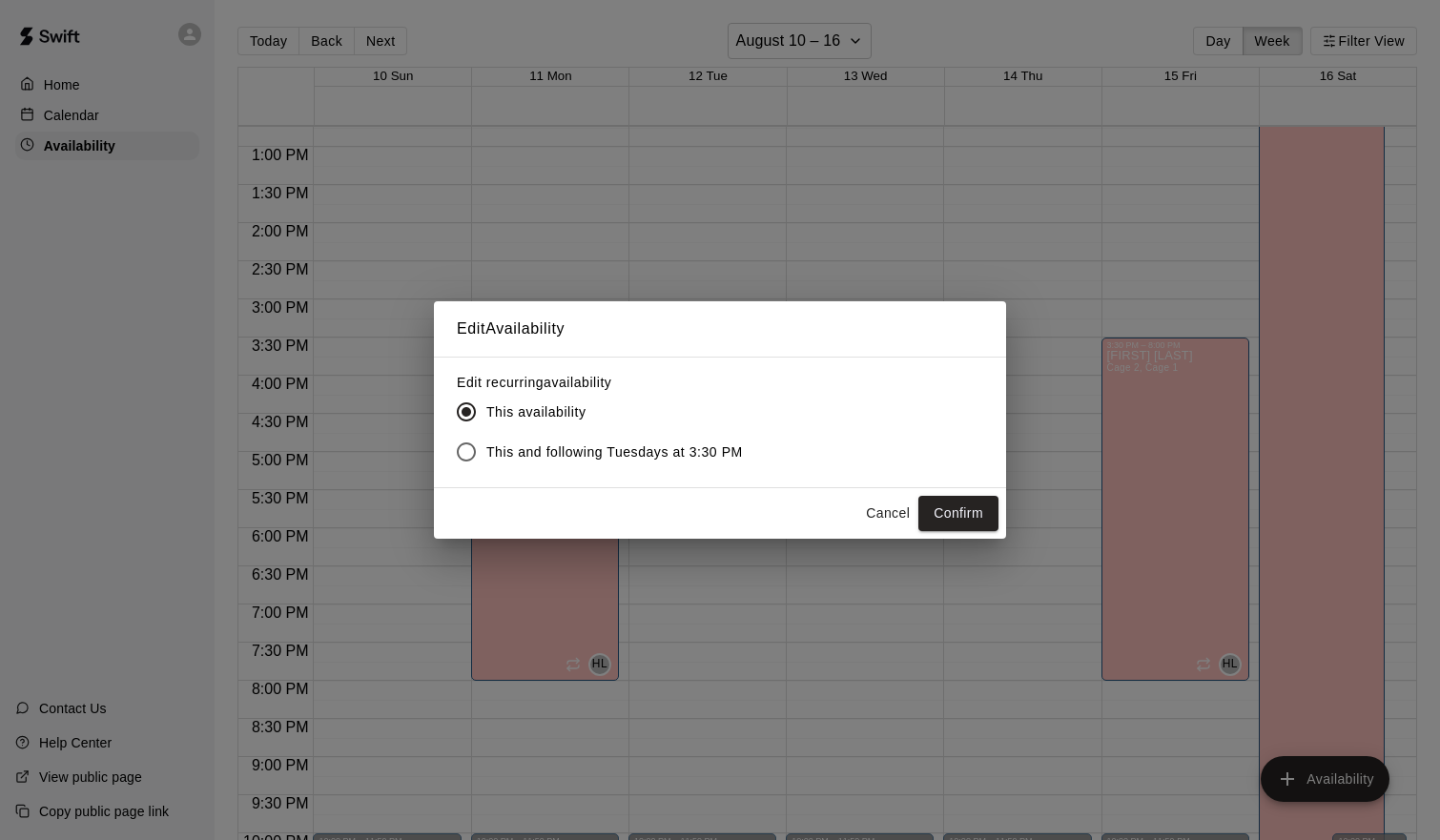 click on "This and following Tuesdays at 3:30 PM" at bounding box center (614, 452) 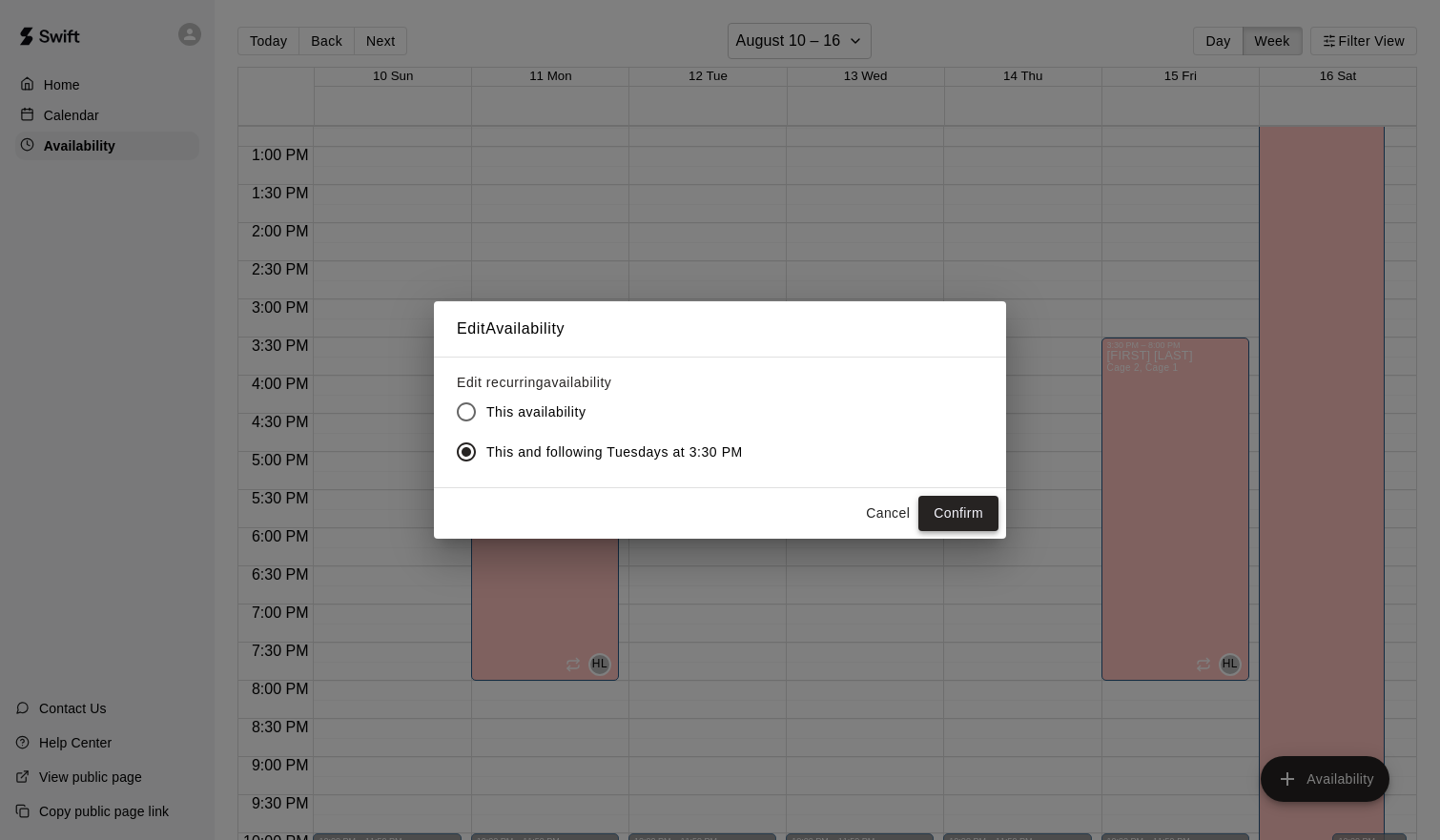 click on "Confirm" at bounding box center [958, 513] 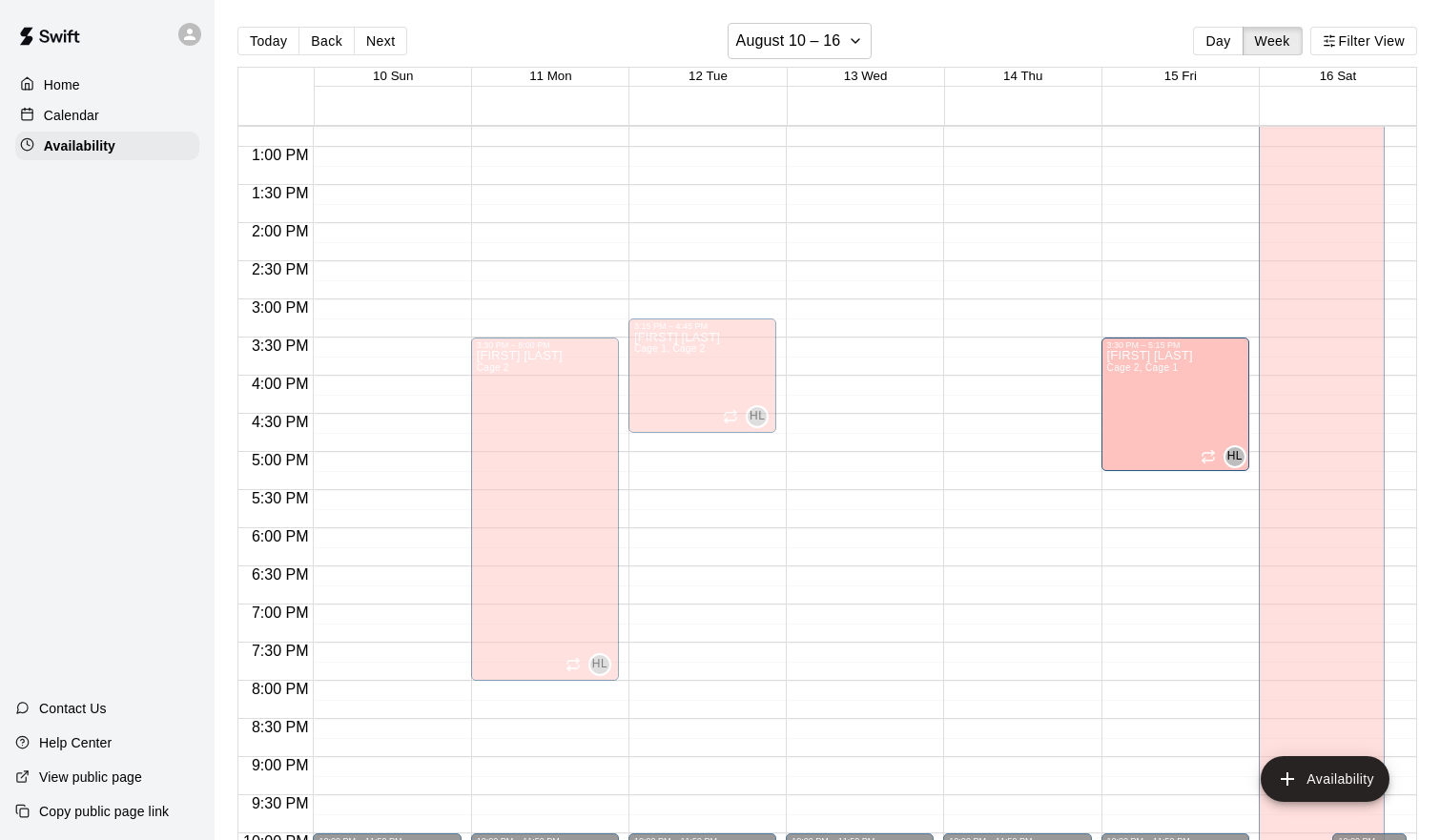 drag, startPoint x: 1175, startPoint y: 677, endPoint x: 1182, endPoint y: 489, distance: 188.13027 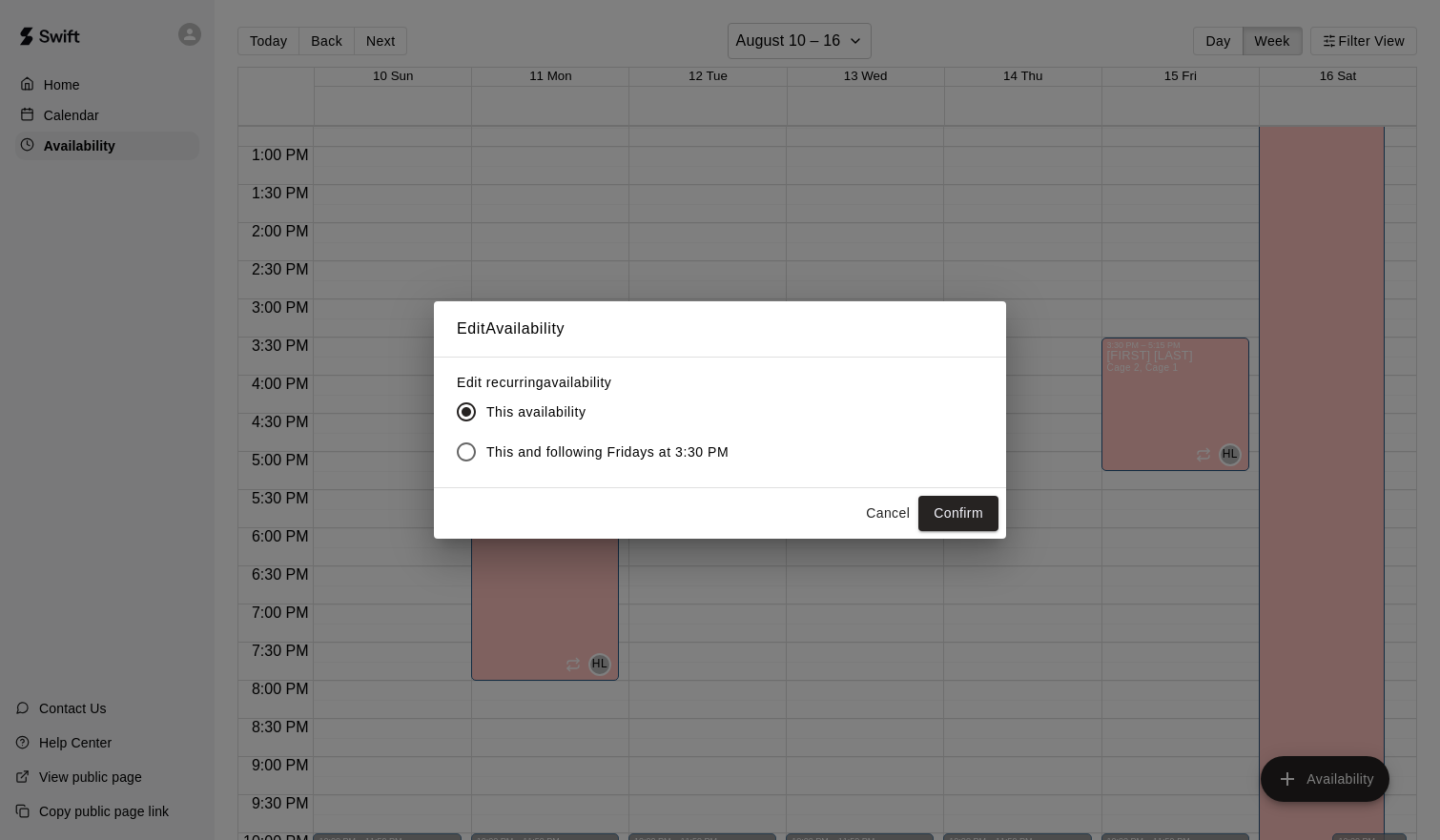 click on "This and following Fridays at 3:30 PM" at bounding box center [607, 452] 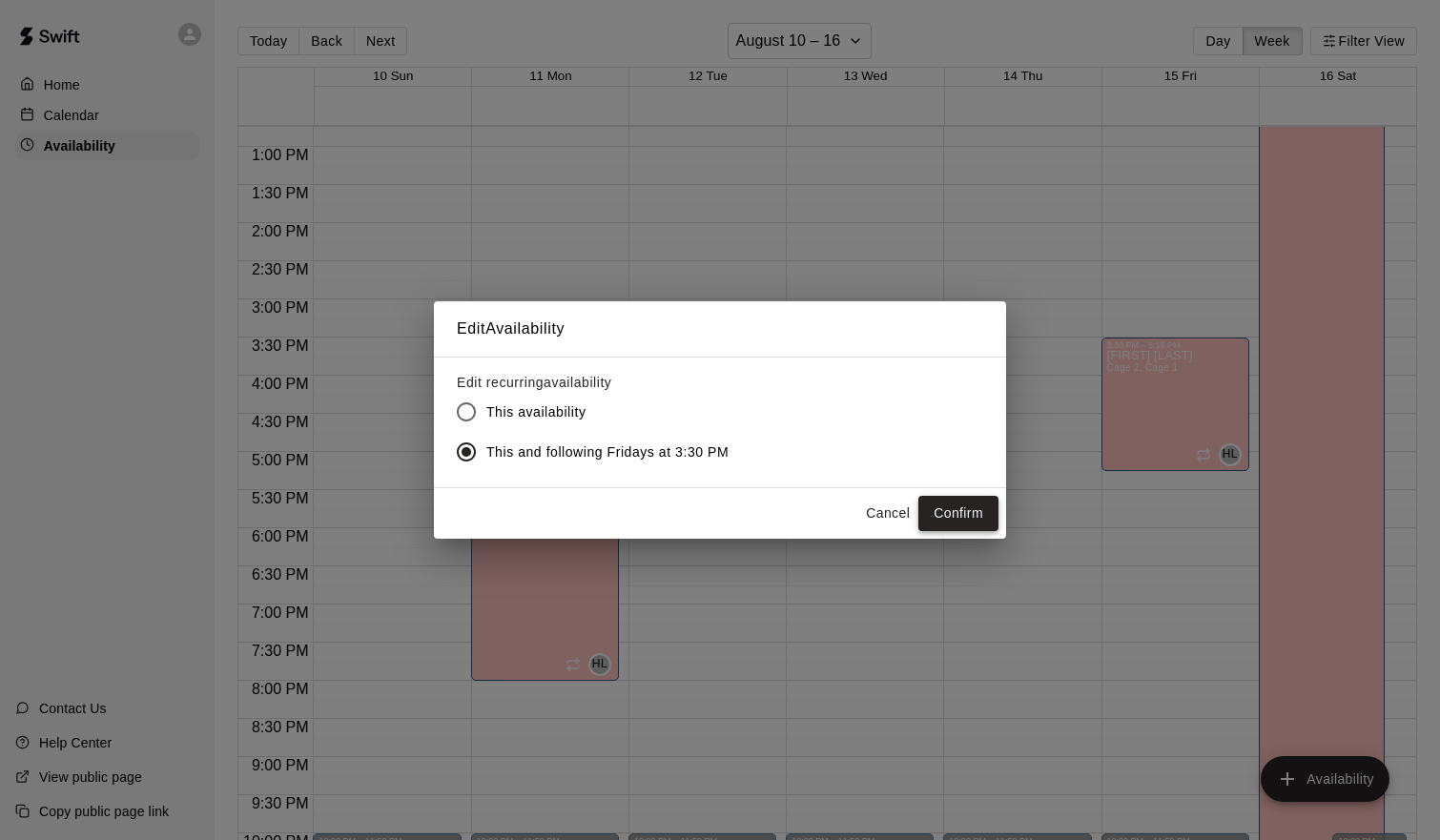 click on "Confirm" at bounding box center [958, 513] 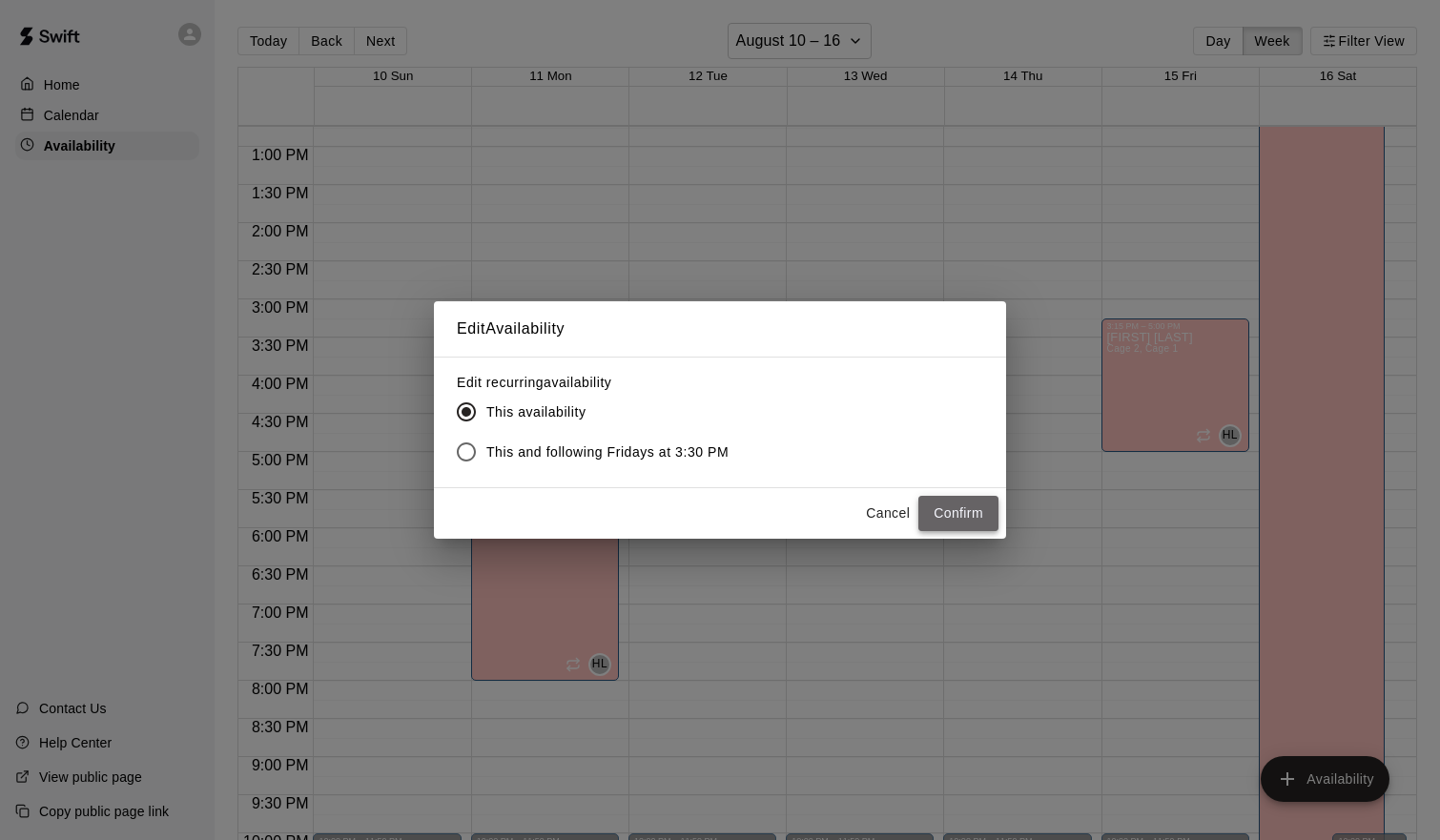 click on "Confirm" at bounding box center [958, 513] 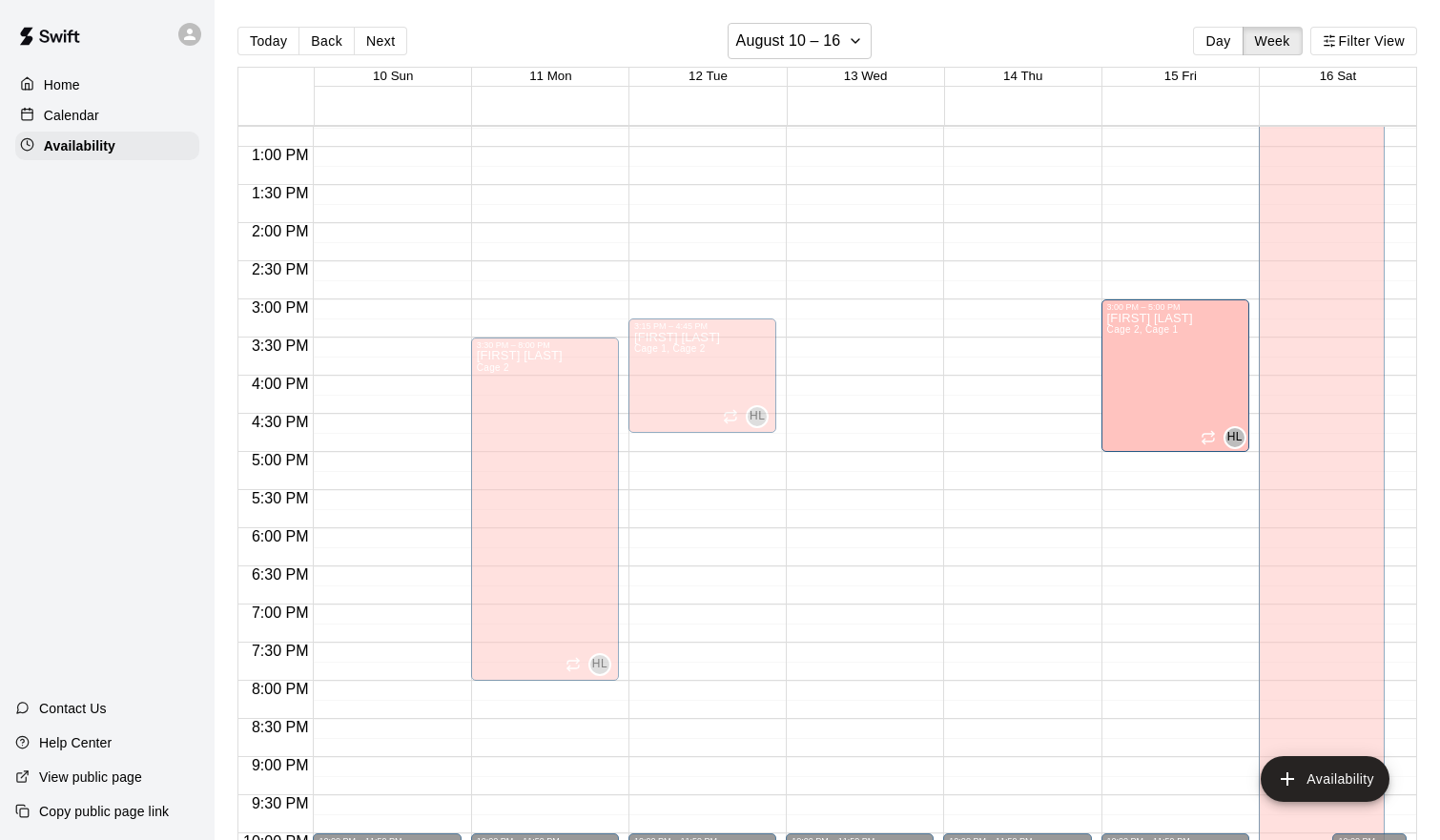 drag, startPoint x: 1177, startPoint y: 322, endPoint x: 1179, endPoint y: 304, distance: 18.11077 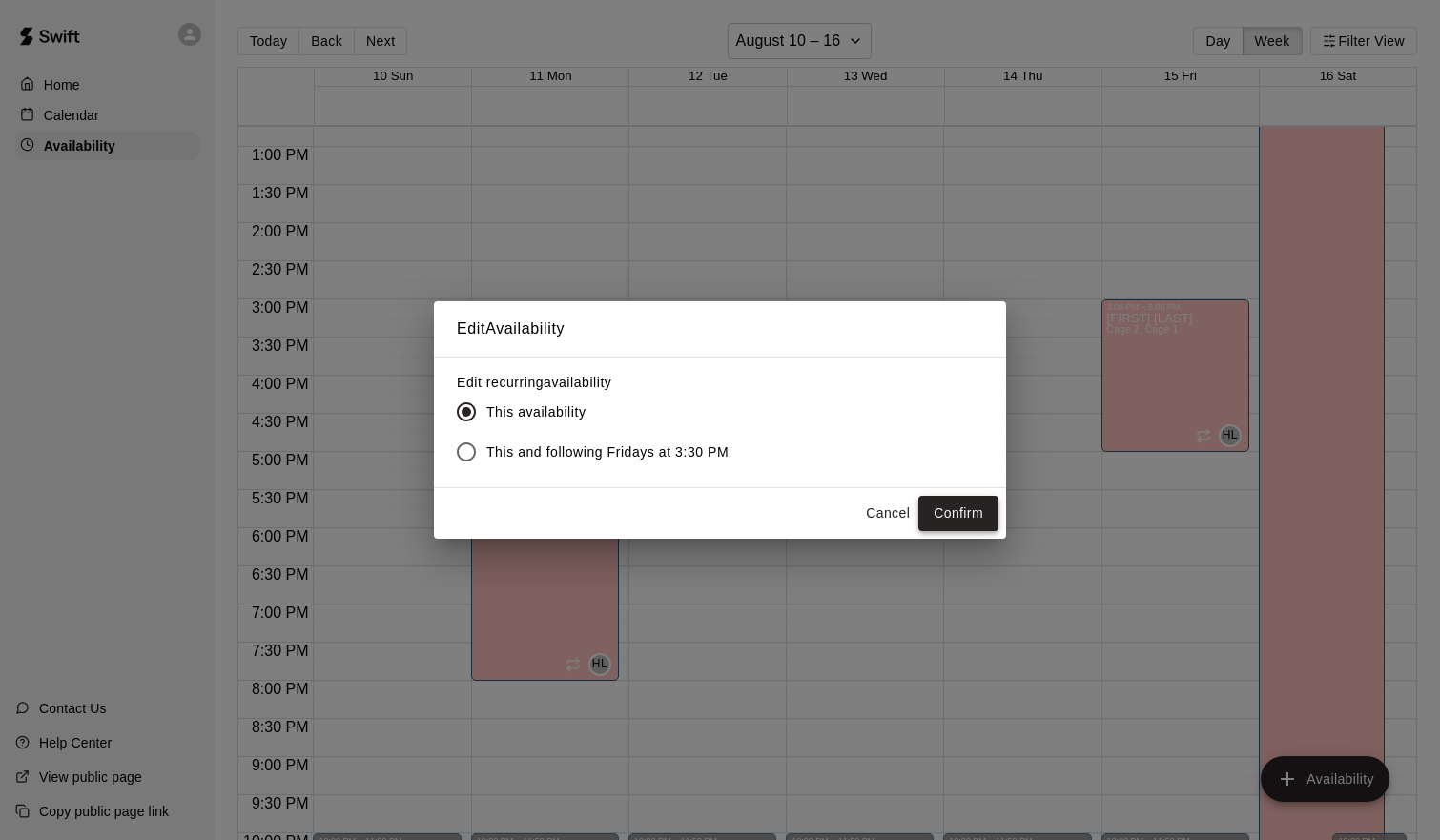 click on "Confirm" at bounding box center (958, 513) 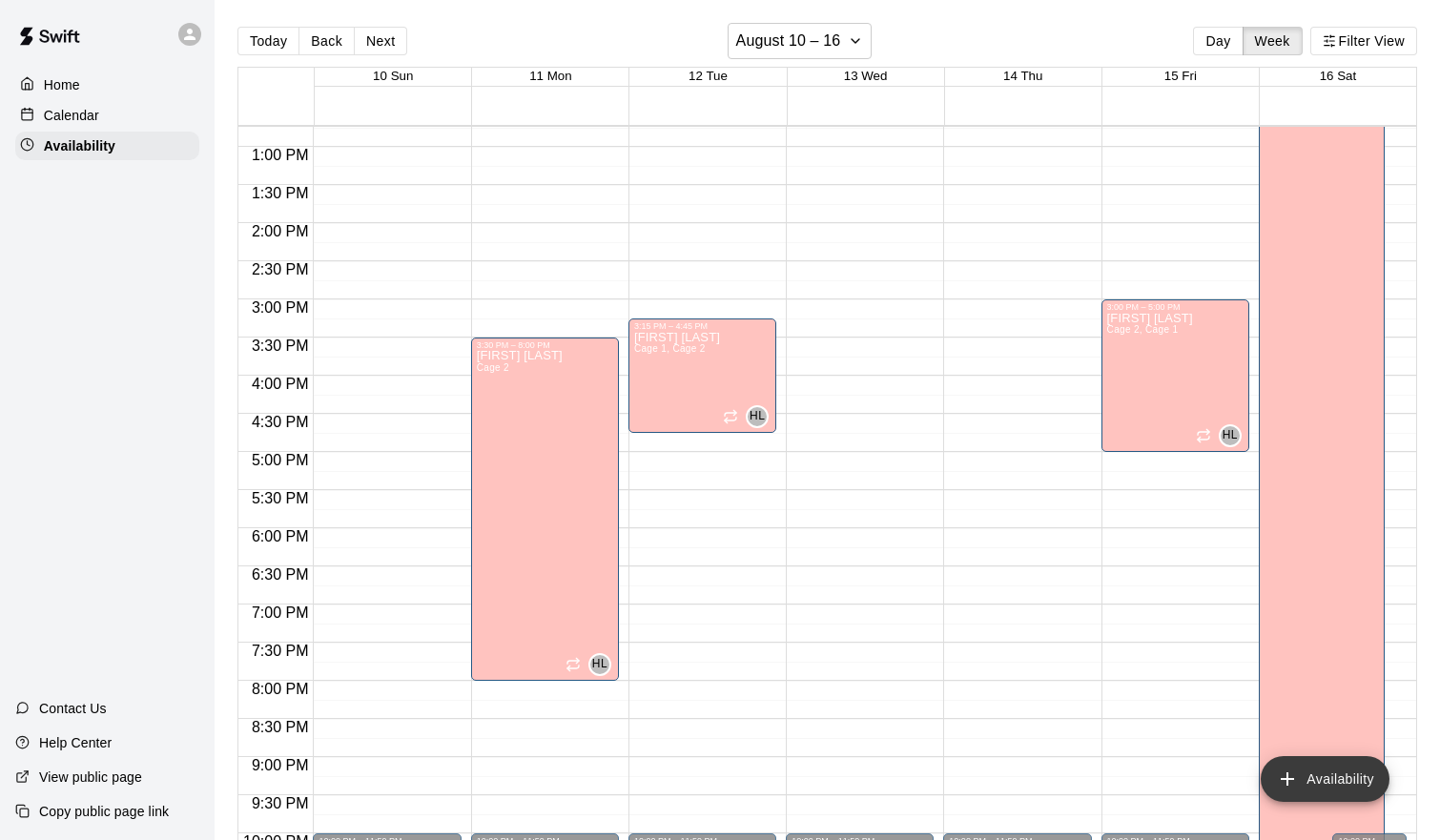 click on "Availability" at bounding box center [1325, 779] 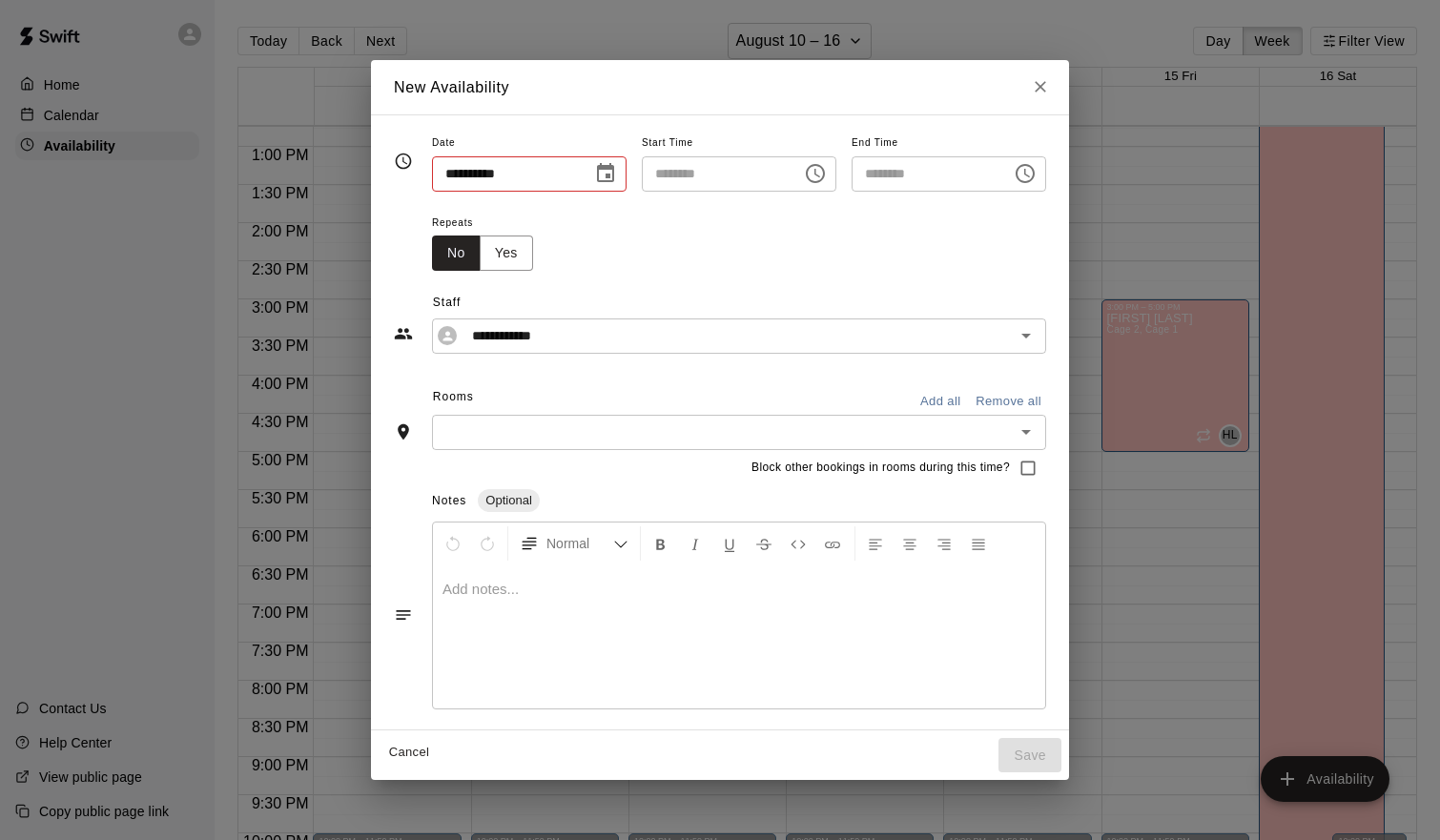 type on "**********" 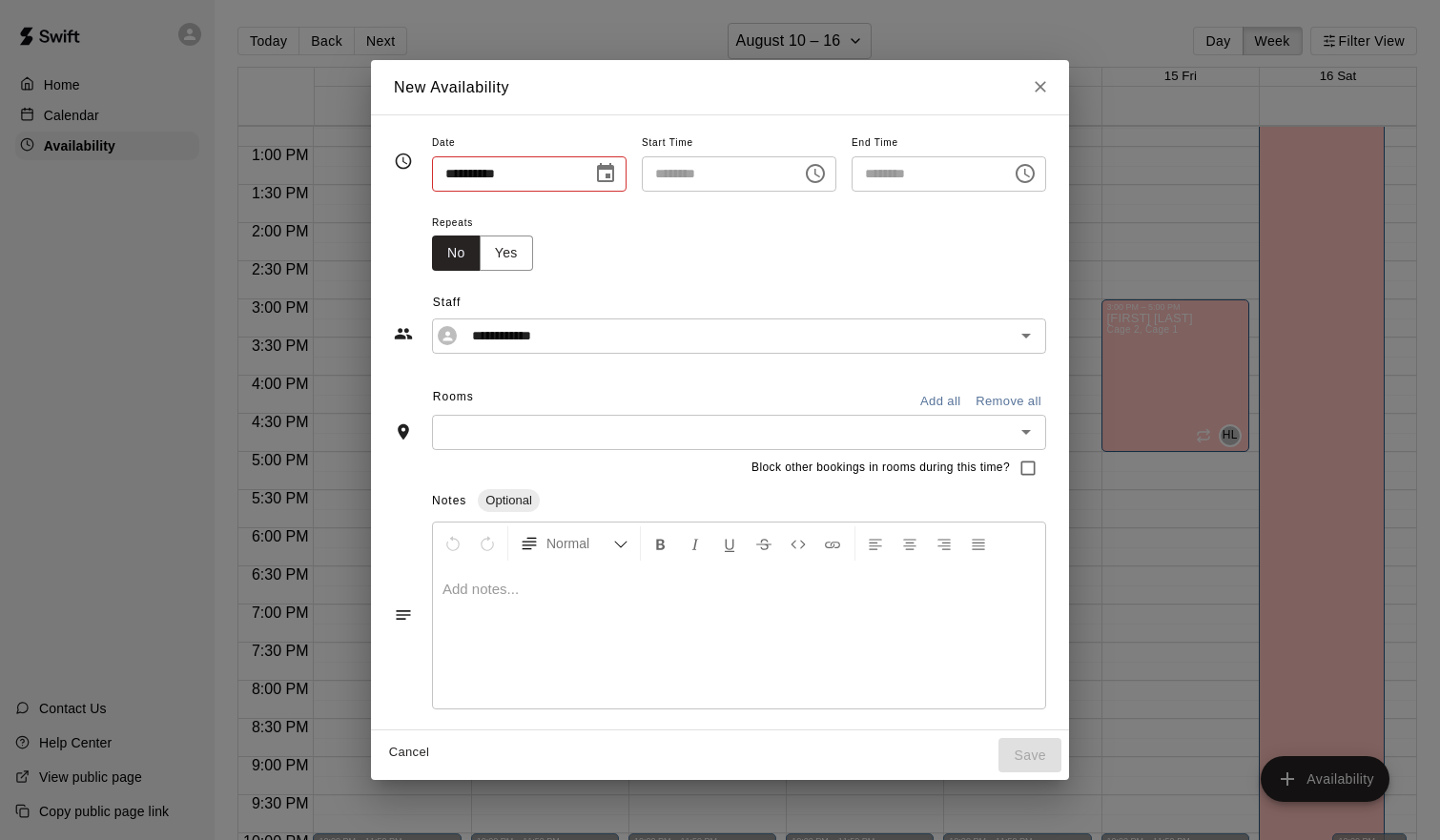 type on "********" 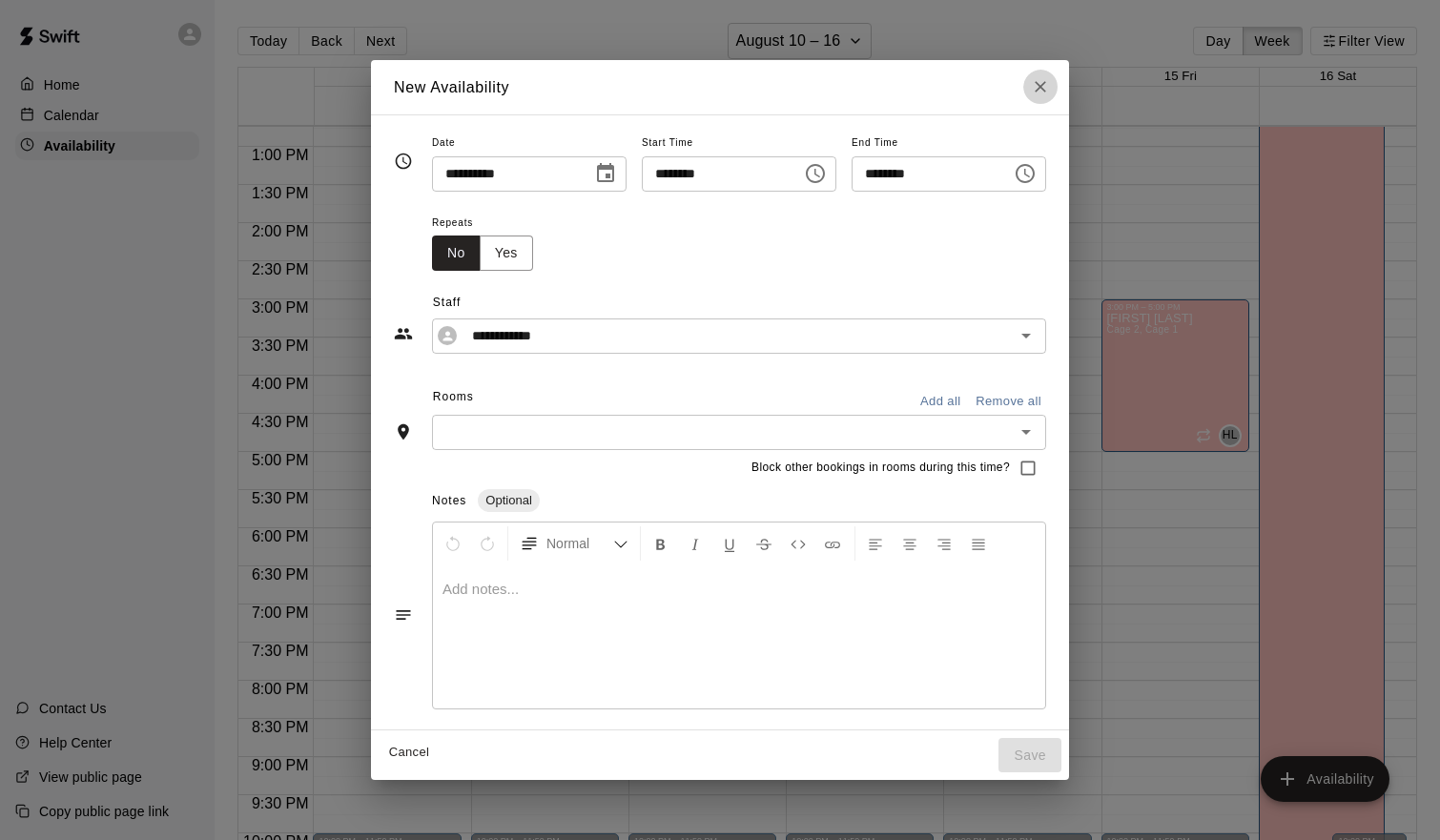 click 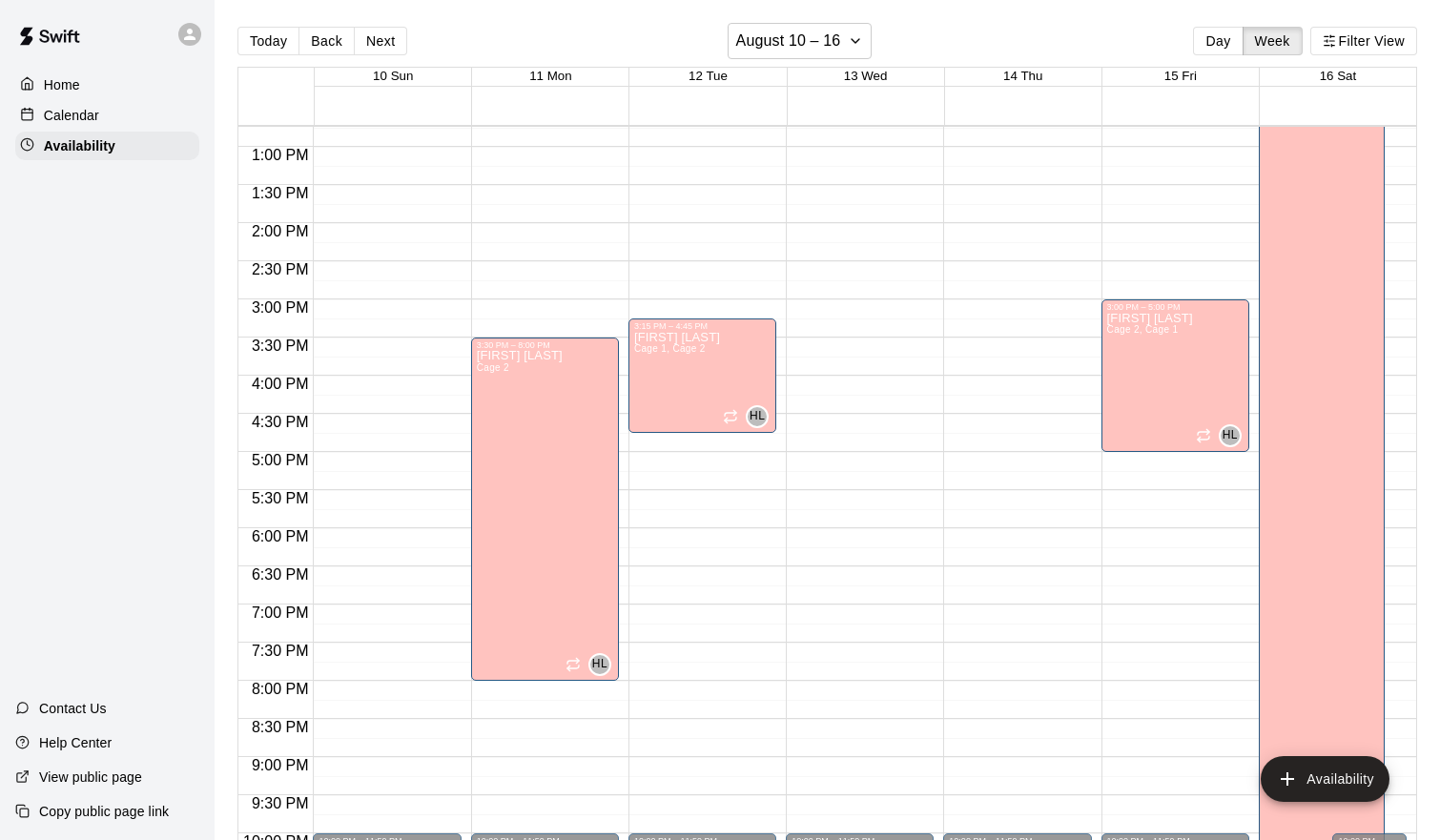 click on "12:00 AM – 8:00 AM Closed 10:00 PM – 11:59 PM Closed" at bounding box center (859, 71) 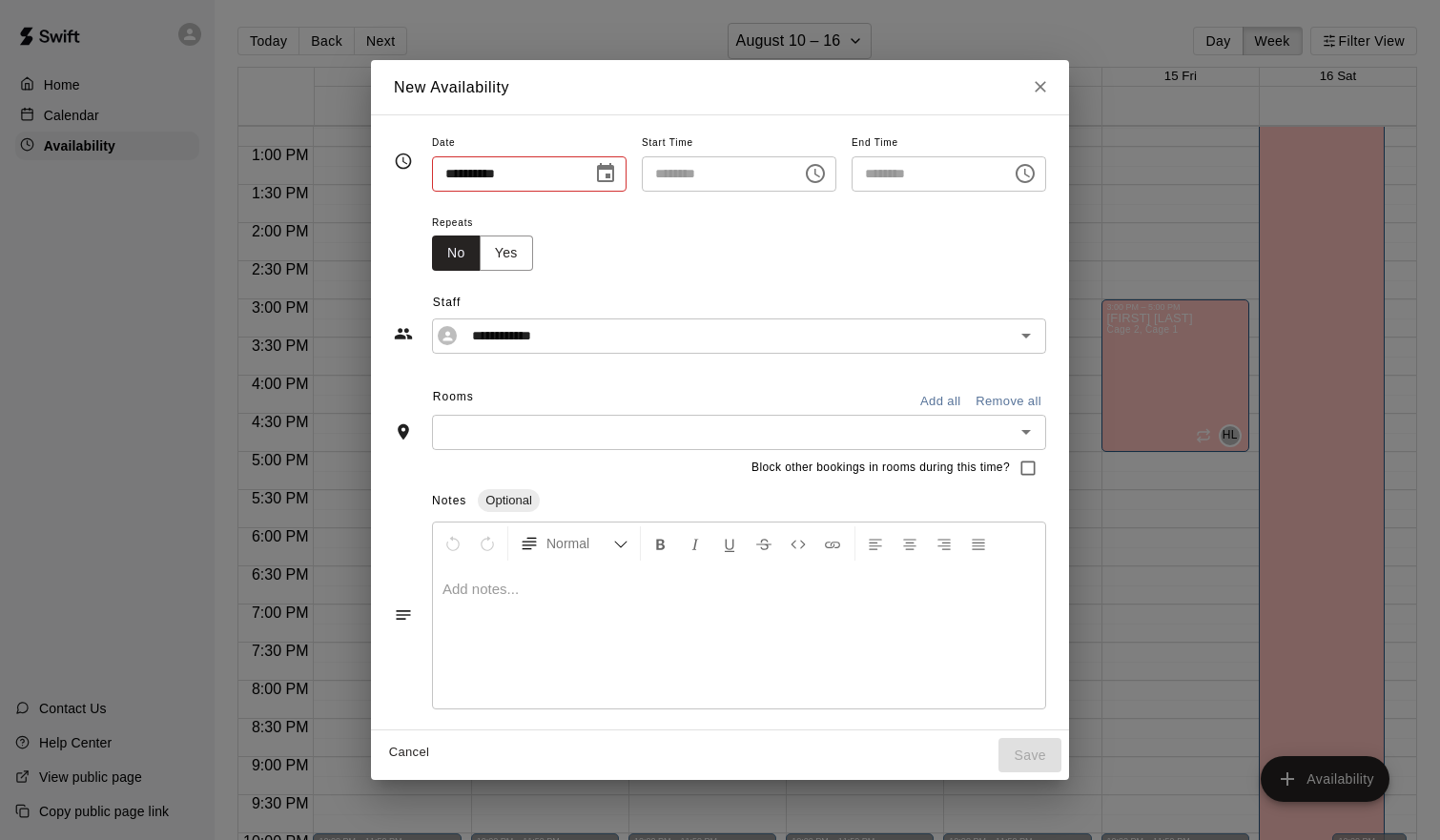 type on "**********" 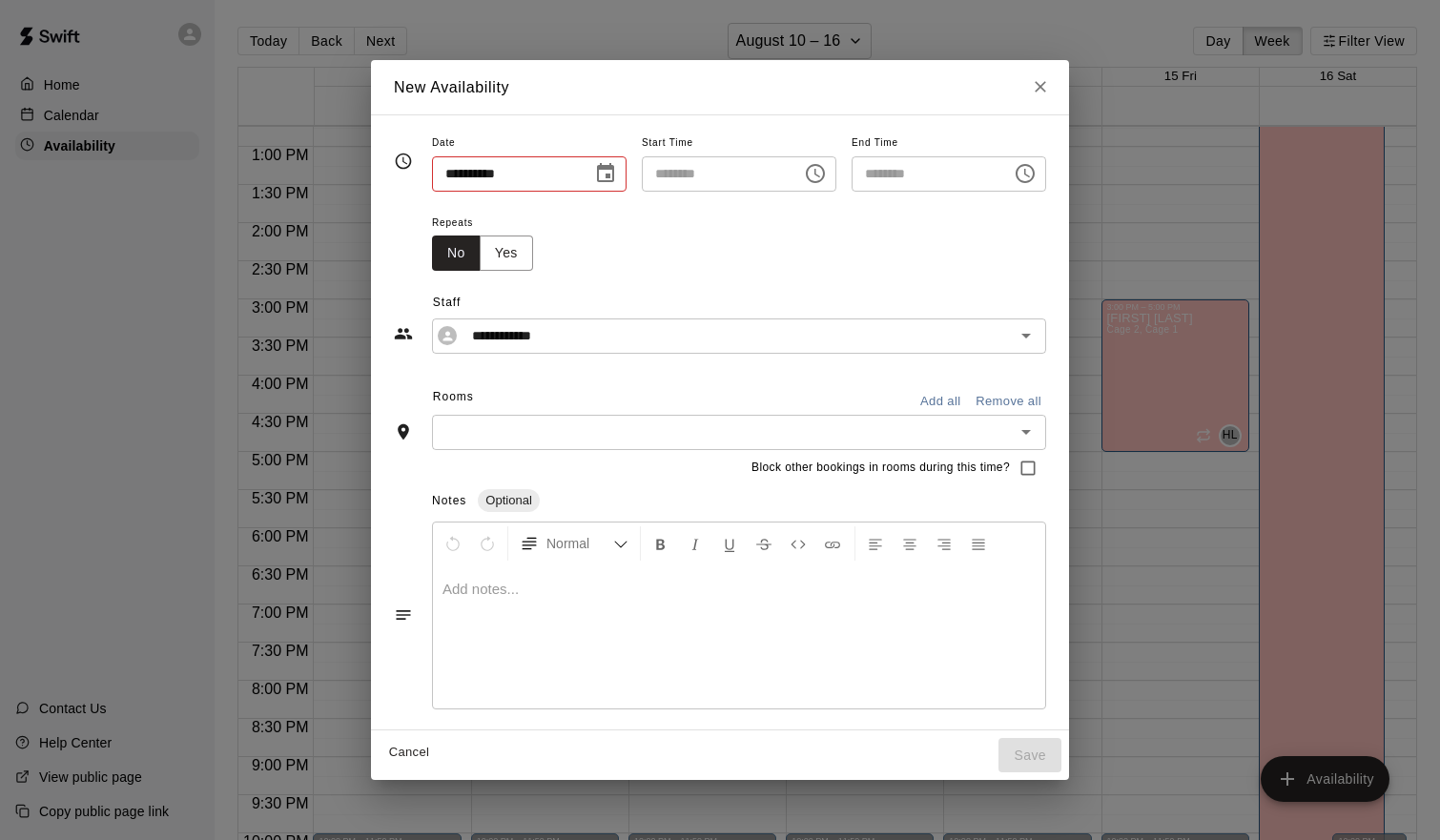 type on "********" 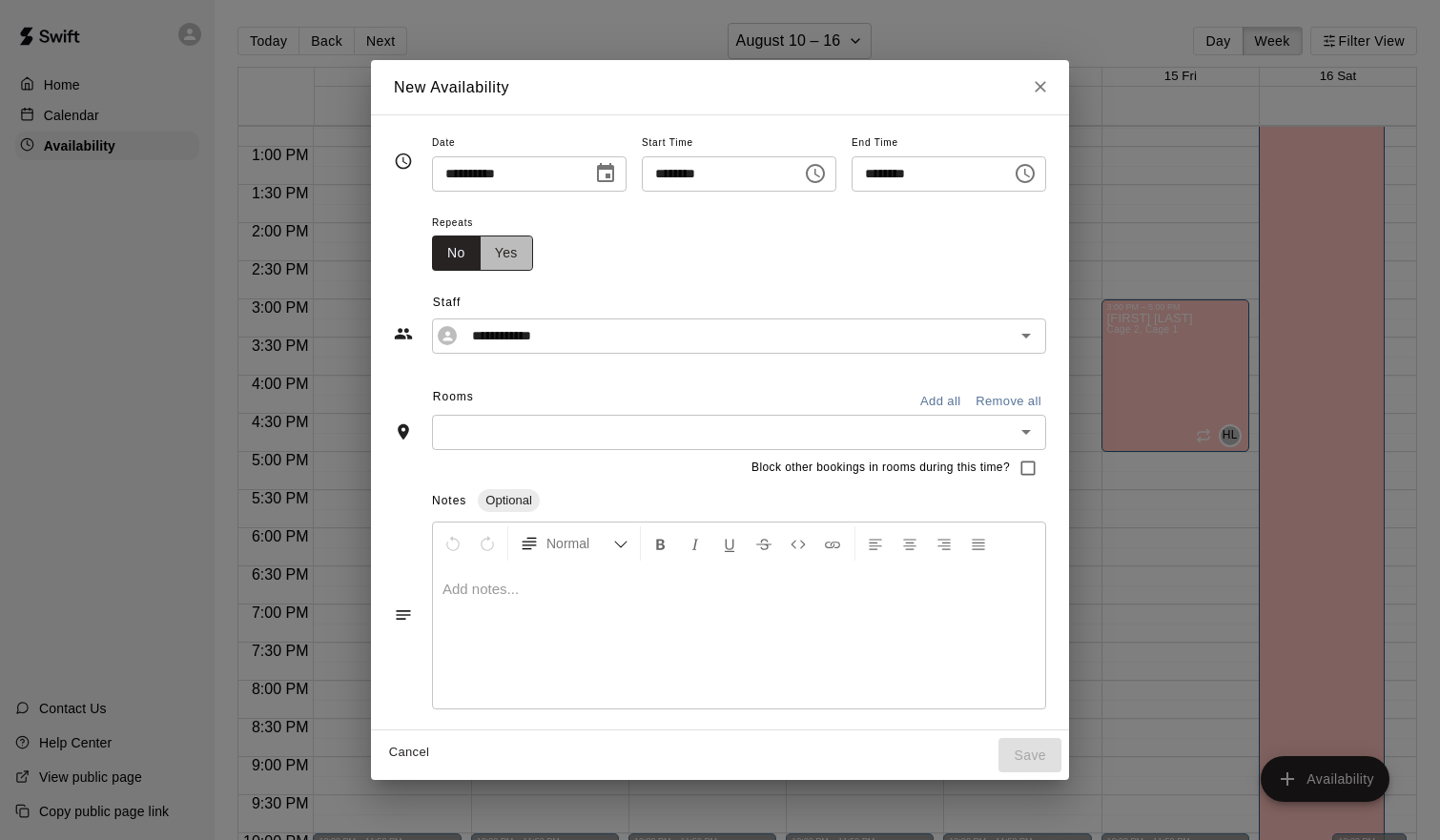 click on "Yes" at bounding box center [506, 253] 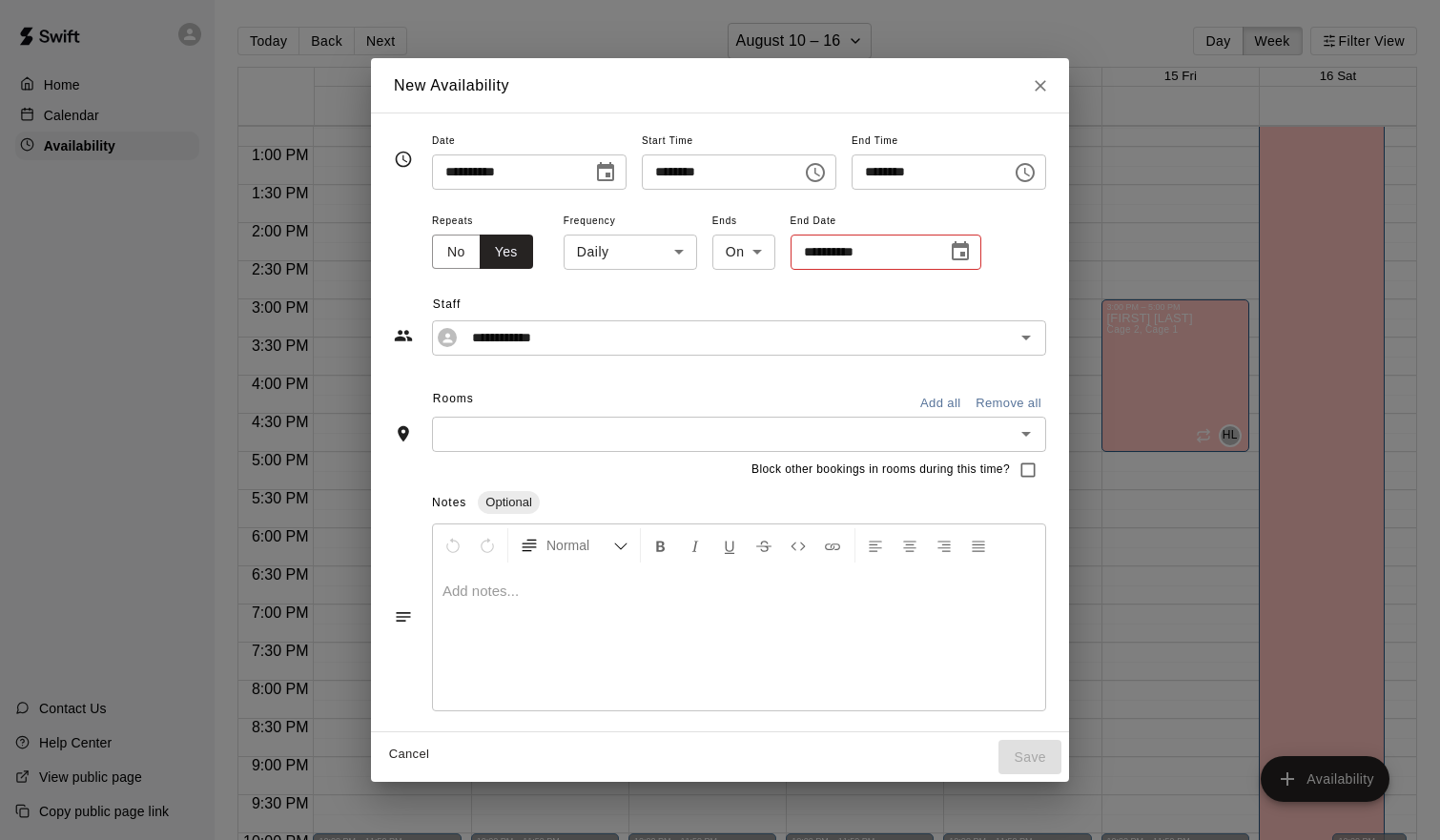 click on "********" at bounding box center (715, 172) 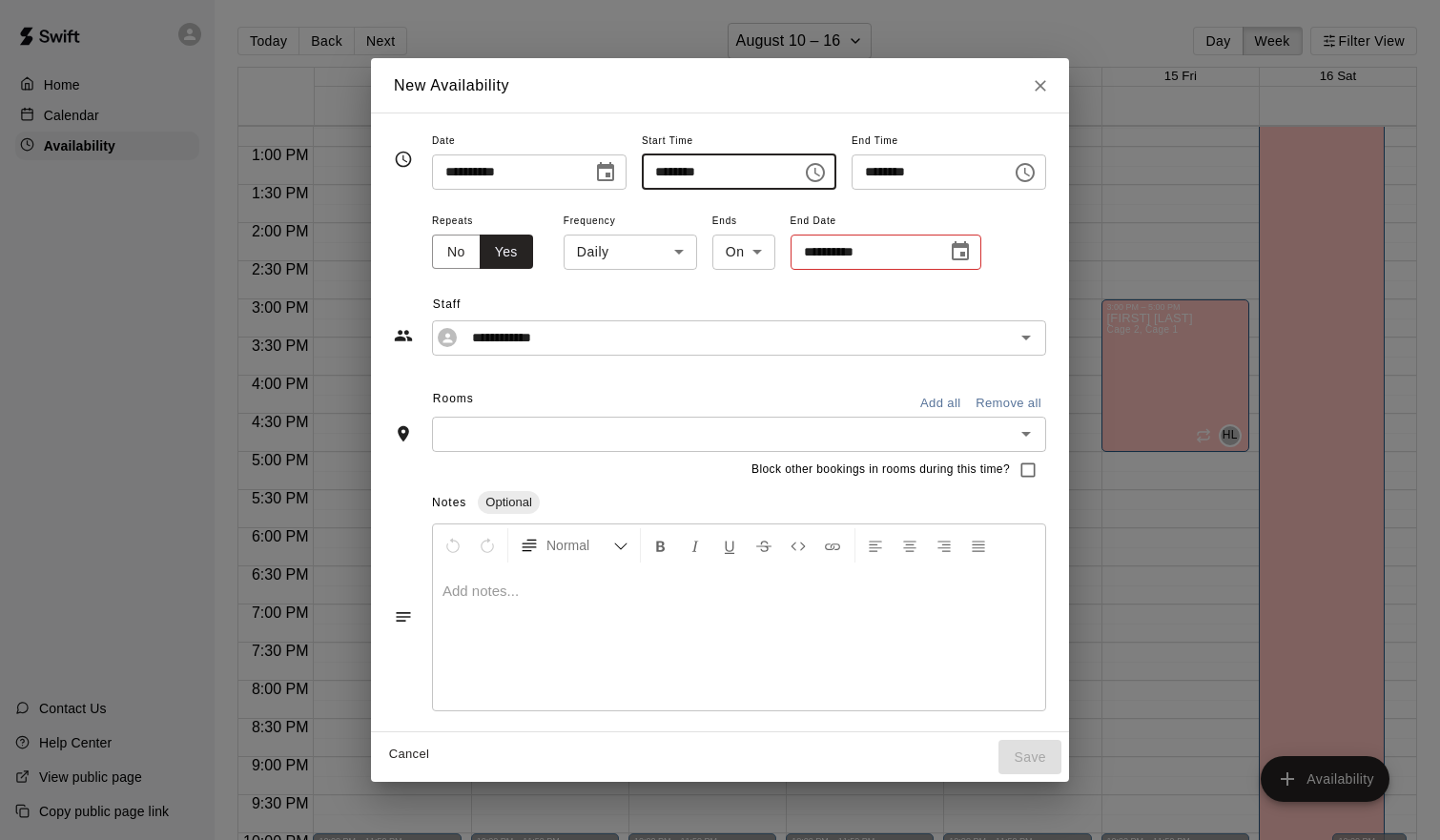 type on "********" 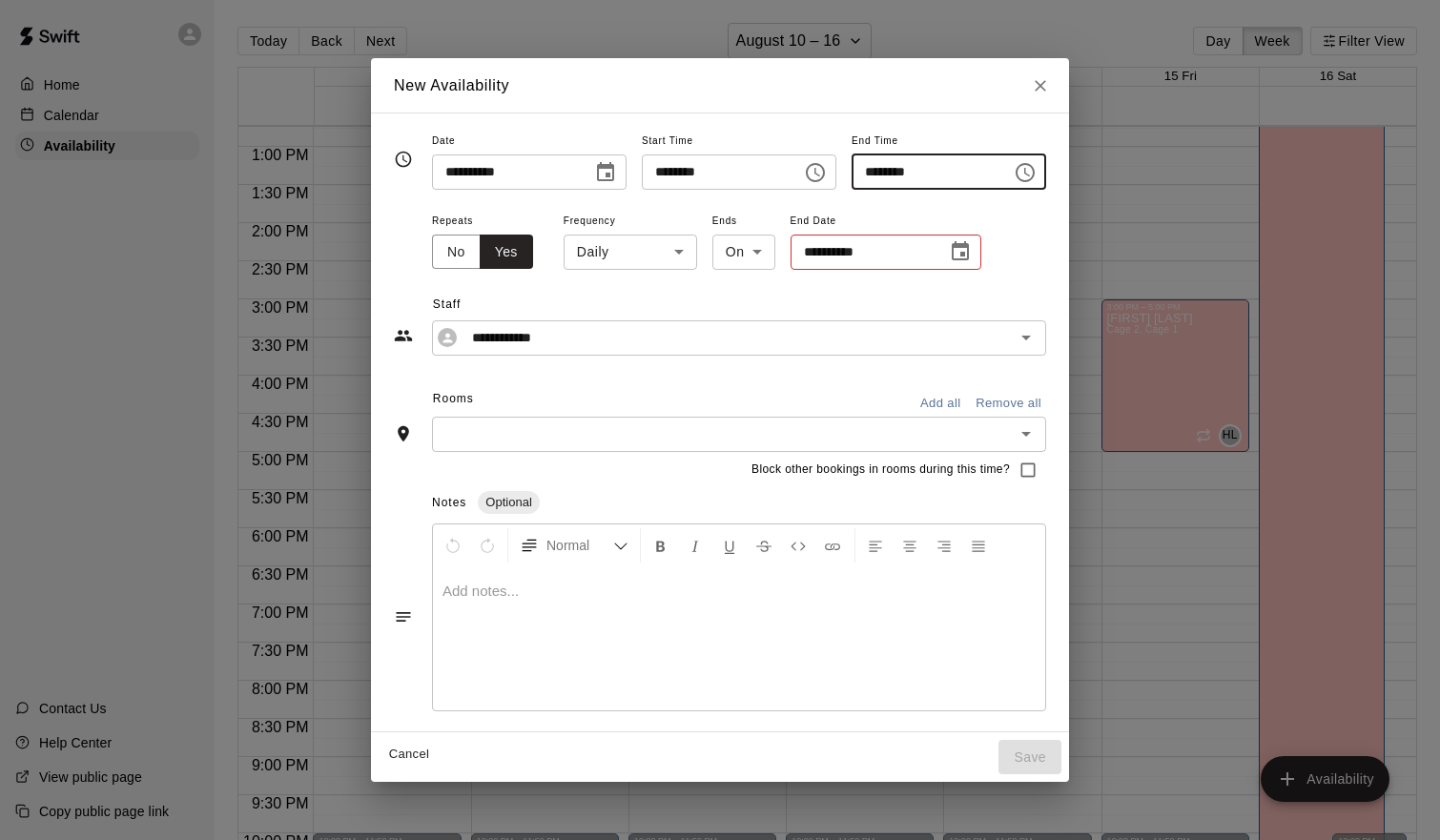 click on "********" at bounding box center [925, 172] 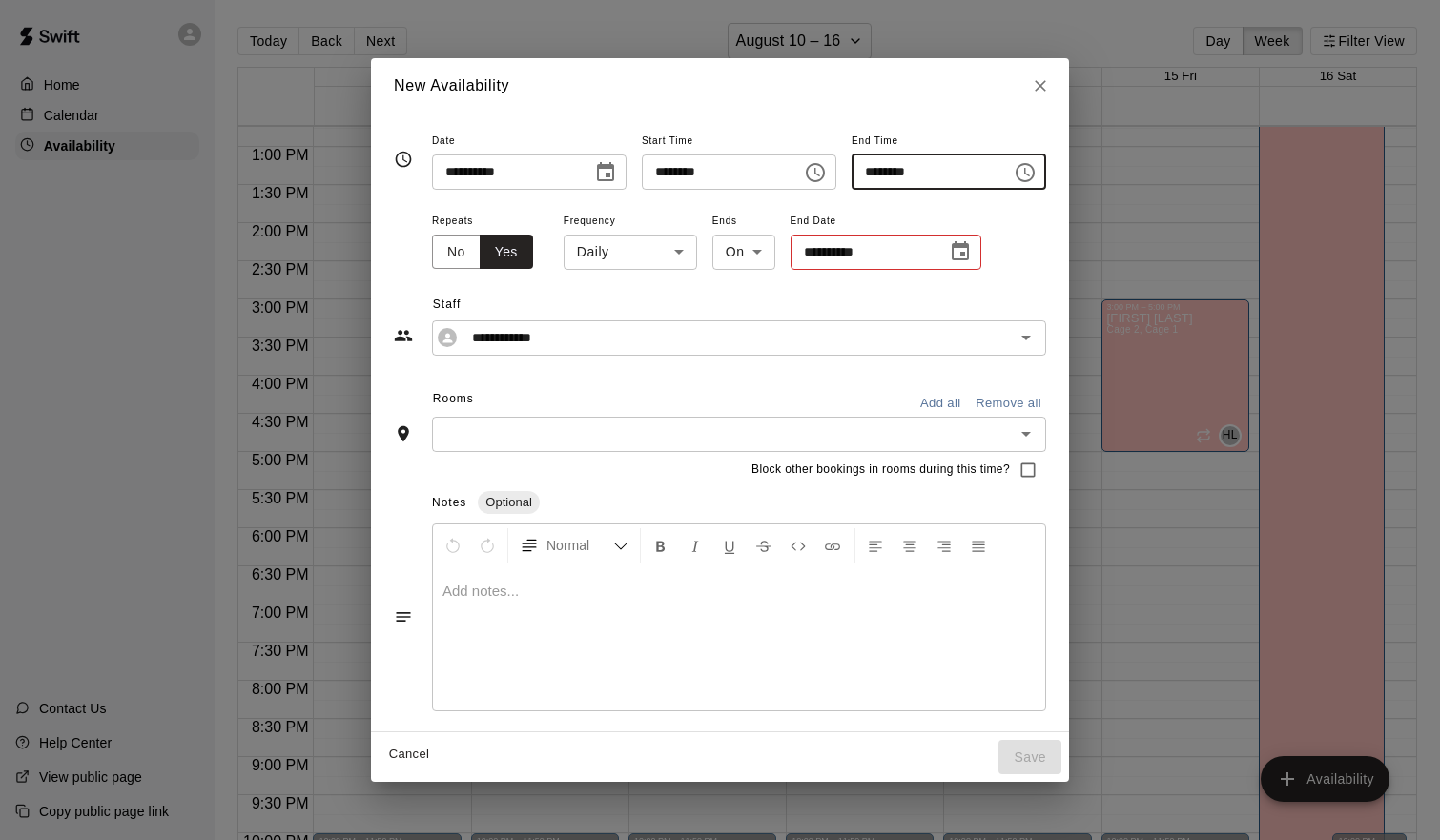type on "********" 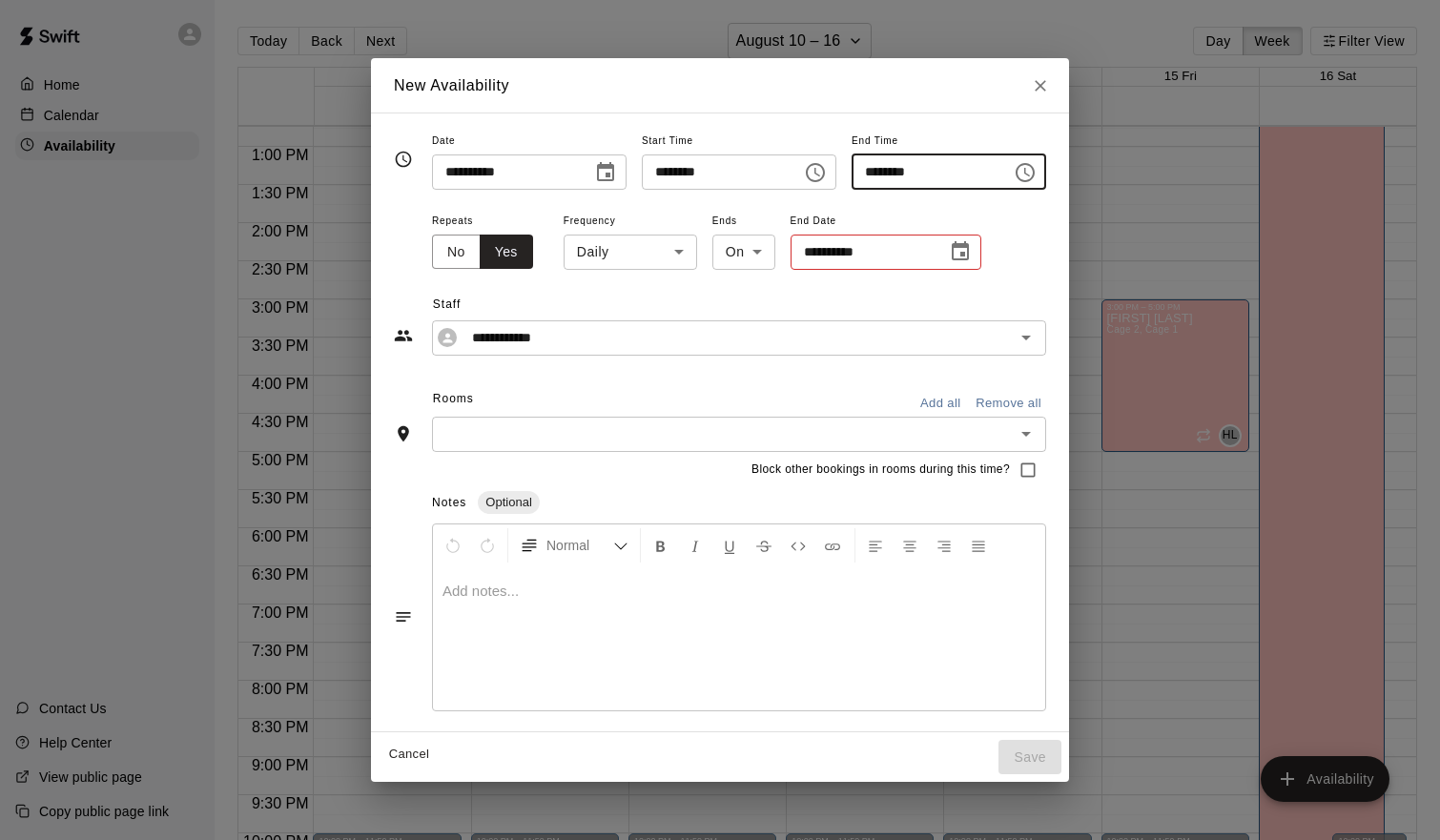 click on "**********" at bounding box center (739, 240) 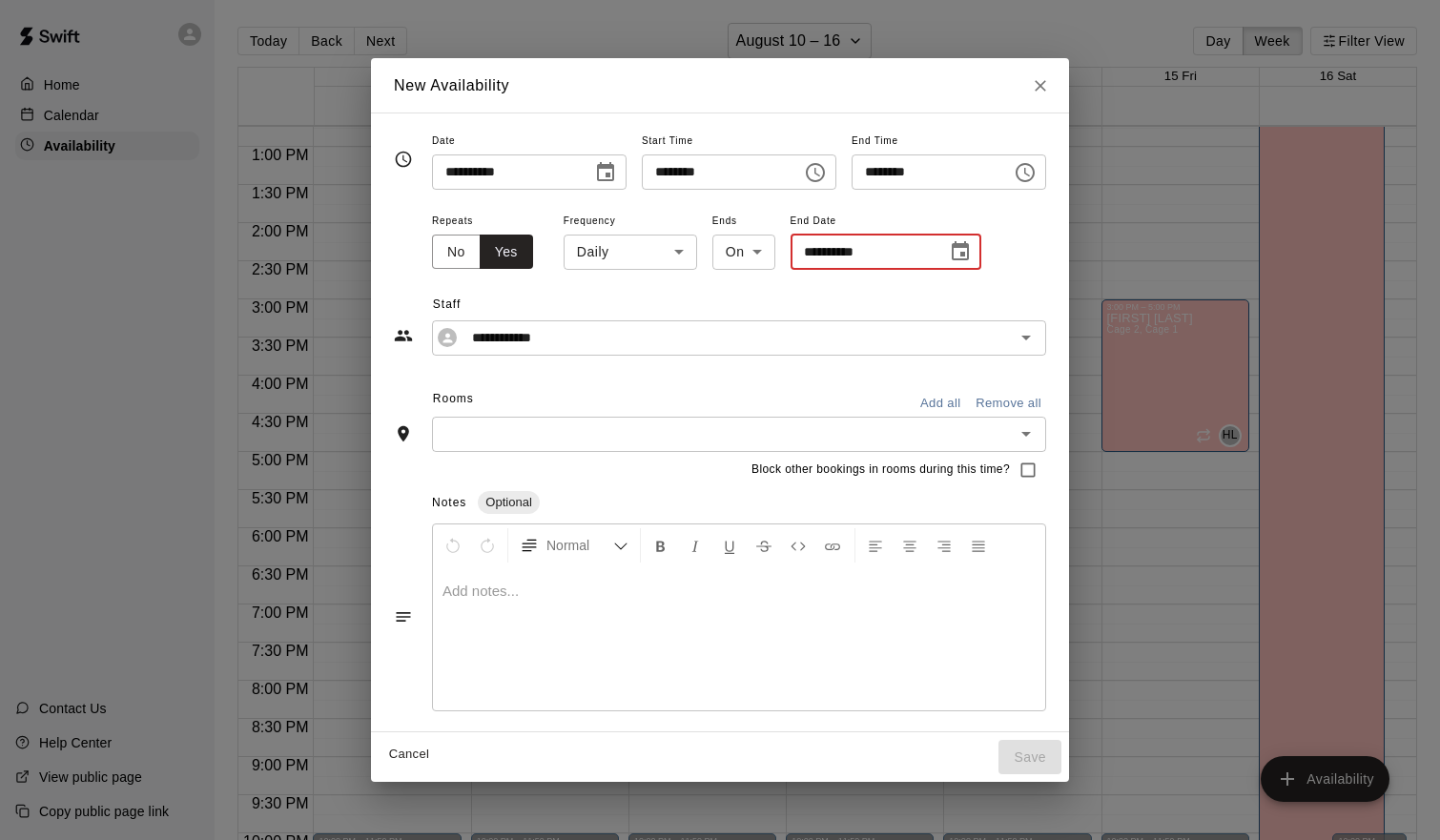 click on "**********" at bounding box center (862, 252) 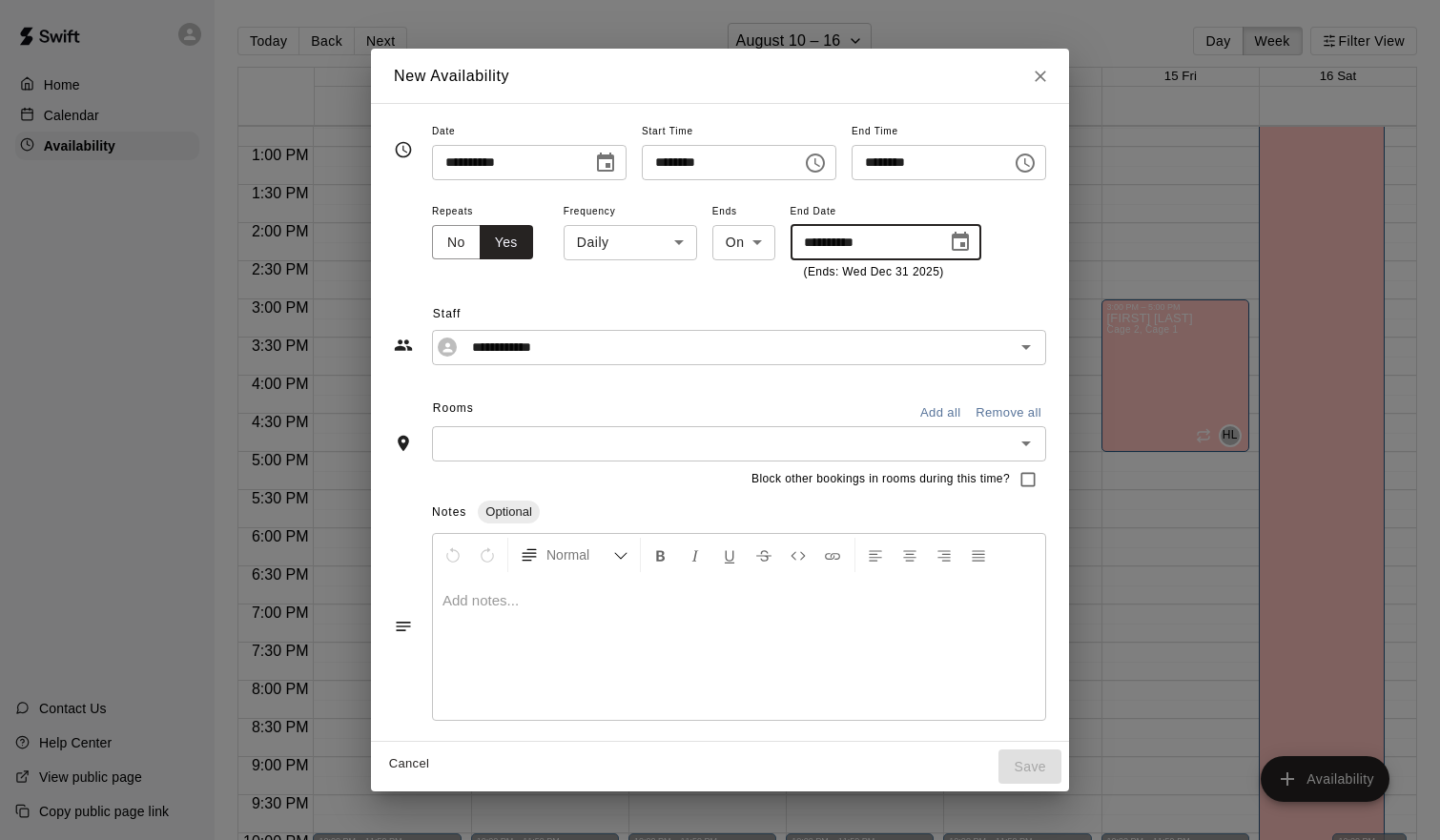type on "**********" 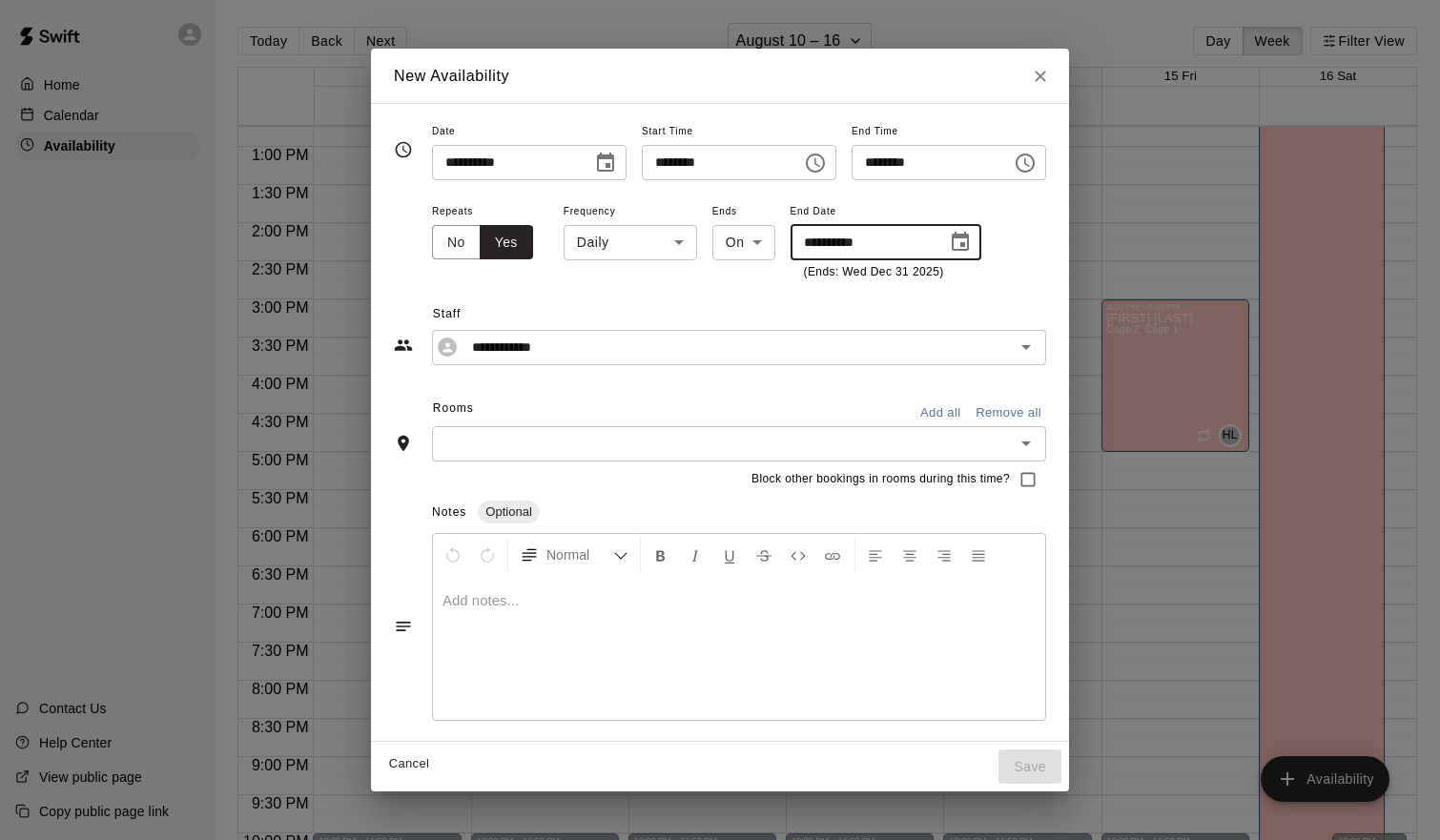 click on "Staff" at bounding box center [739, 315] 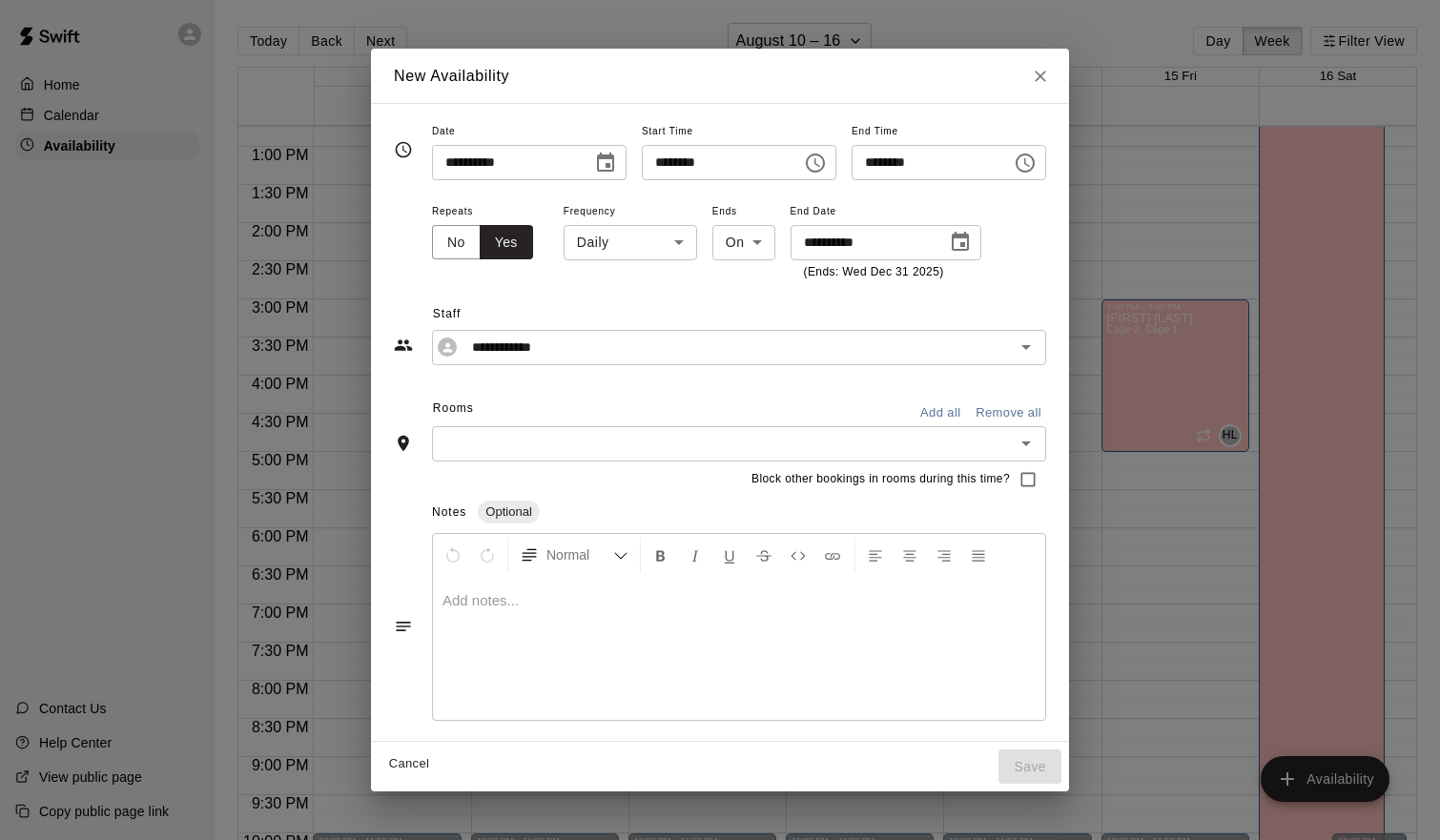 click on "Home Calendar Availability Contact Us Help Center View public page Copy public page link Today Back Next August 10 – 16 Day Week Filter View 10 Sun 11 Mon 12 Tue 13 Wed 14 Thu 15 Fri 16 Sat 12:00 AM 12:30 AM 1:00 AM 1:30 AM 2:00 AM 2:30 AM 3:00 AM 3:30 AM 4:00 AM 4:30 AM 5:00 AM 5:30 AM 6:00 AM 6:30 AM 7:00 AM 7:30 AM 8:00 AM 8:30 AM 9:00 AM 9:30 AM 10:00 AM 10:30 AM 11:00 AM 11:30 AM 12:00 PM 12:30 PM 1:00 PM 1:30 PM 2:00 PM 2:30 PM 3:00 PM 3:30 PM 4:00 PM 4:30 PM 5:00 PM 5:30 PM 6:00 PM 6:30 PM 7:00 PM 7:30 PM 8:00 PM 8:30 PM 9:00 PM 9:30 PM 10:00 PM 10:30 PM 11:00 PM 11:30 PM 12:00 AM – 8:00 AM Closed 10:00 PM – 11:59 PM Closed 12:00 AM – 8:00 AM Closed 3:30 PM – 8:00 PM [FIRST] [LAST] Cage 2 HL 10:00 PM – 11:59 PM Closed 12:00 AM – 8:00 AM Closed 3:15 PM – 4:45 PM [FIRST] [LAST] Cage 1, Cage 2 HL 10:00 PM – 11:59 PM Closed 12:00 AM – 8:00 AM Closed 10:00 PM – 11:59 PM Closed 12:00 AM – 8:00 AM Closed 10:00 PM – 11:59 PM Closed 12:00 AM – 8:00 AM Closed 3:00 PM – 5:00 PM HL Closed" at bounding box center (720, 435) 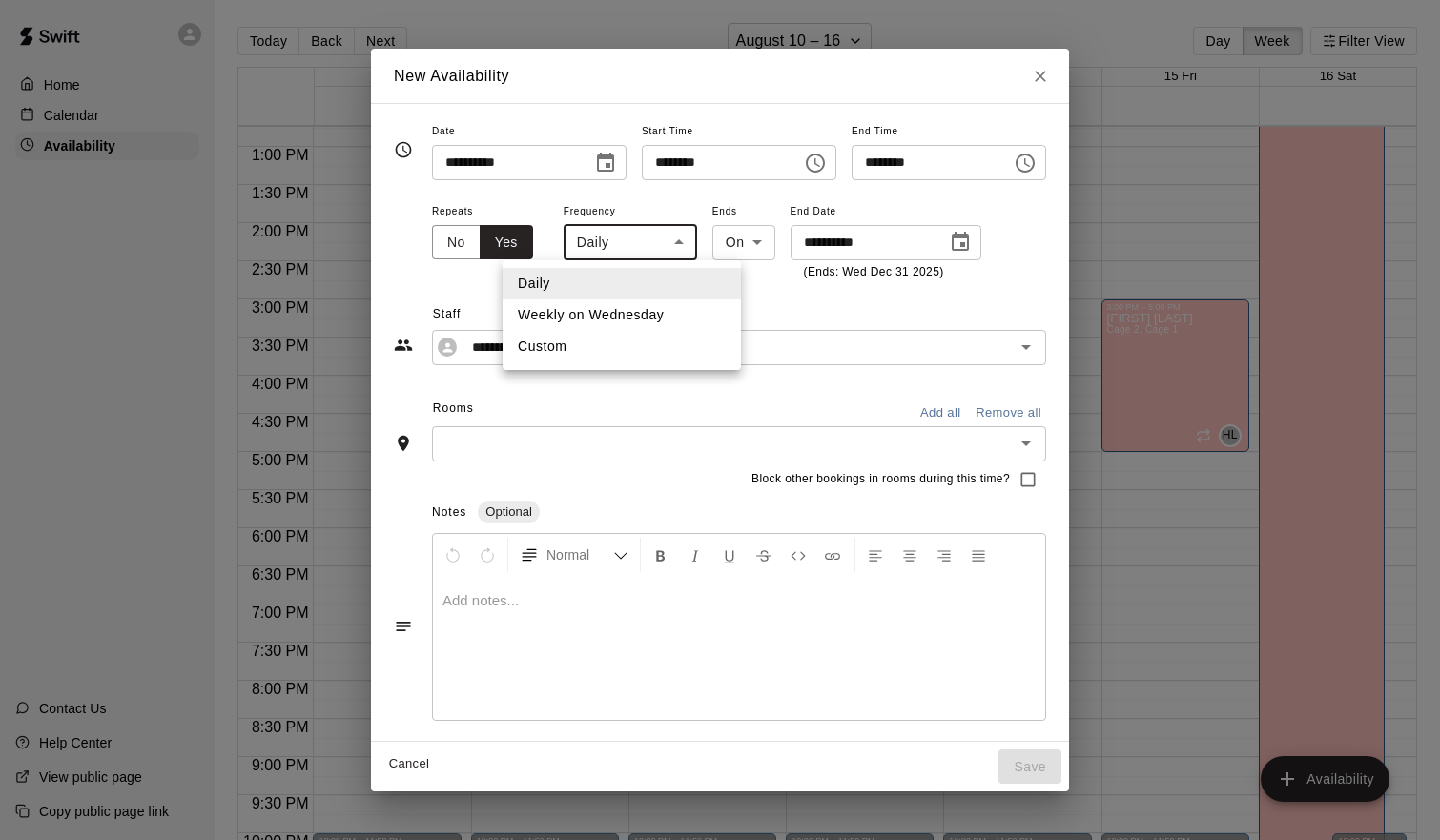 click on "Weekly on Wednesday" at bounding box center [622, 315] 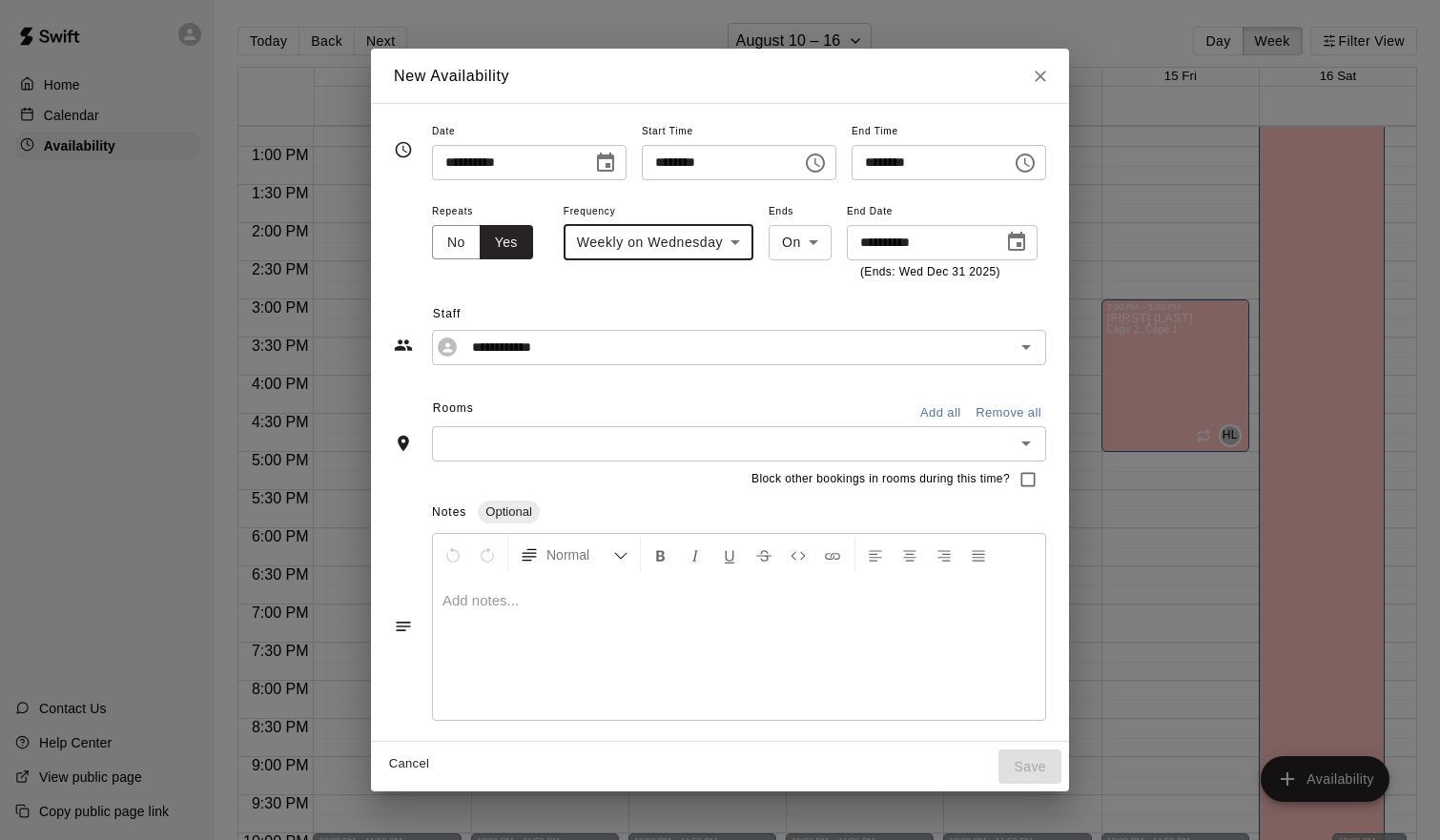 click on "**********" at bounding box center (720, 323) 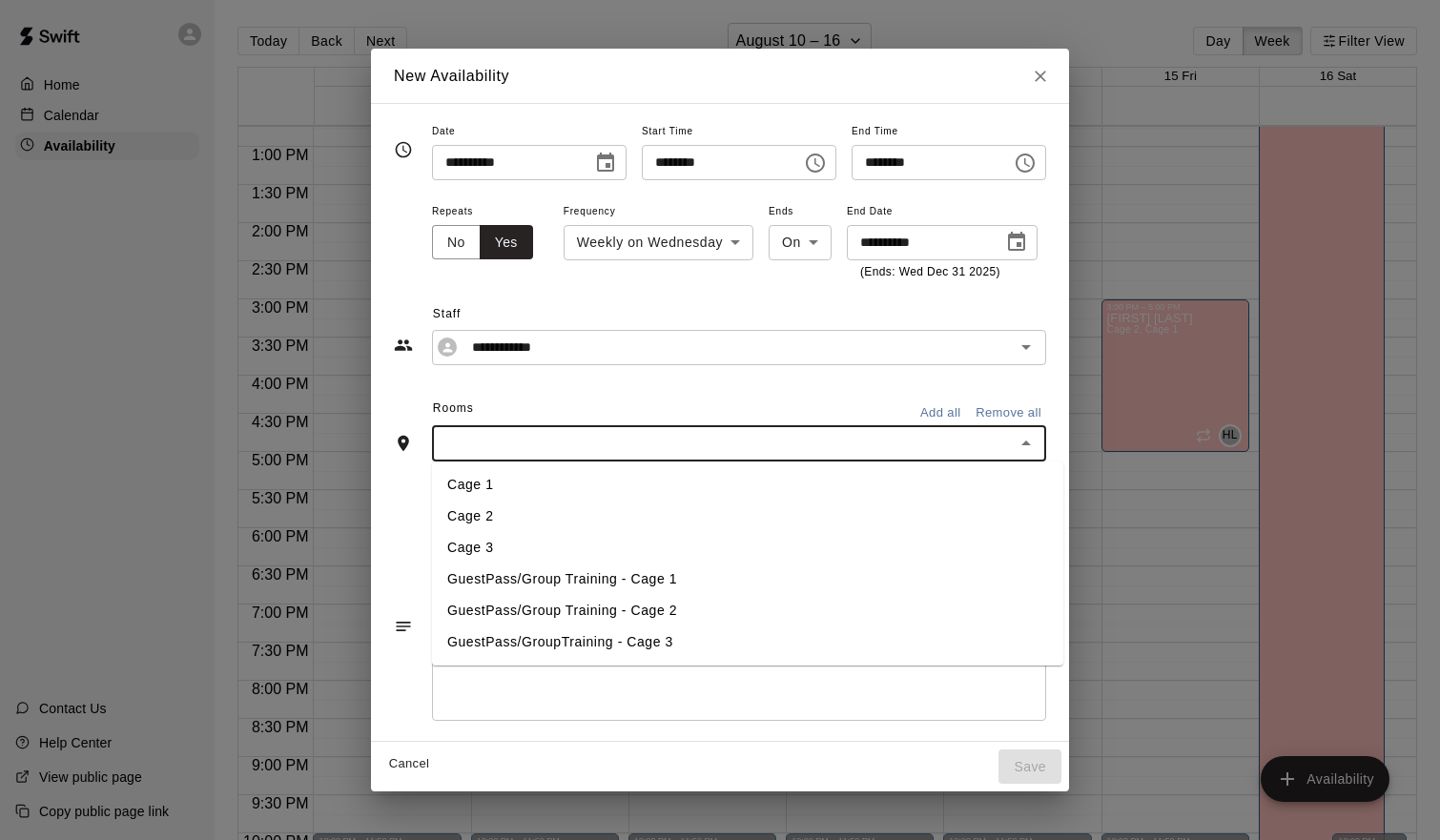click at bounding box center [723, 443] 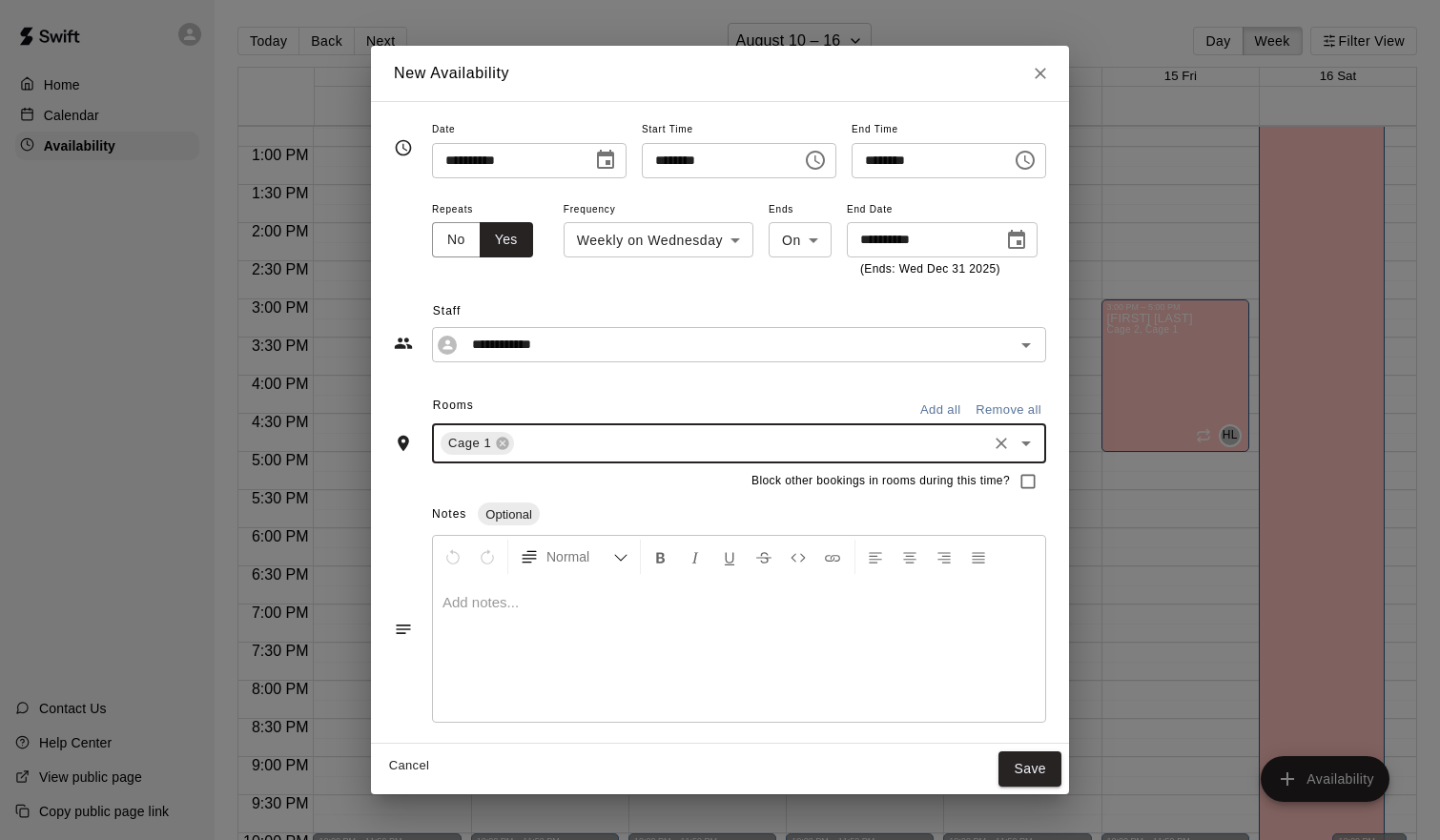 click at bounding box center [751, 443] 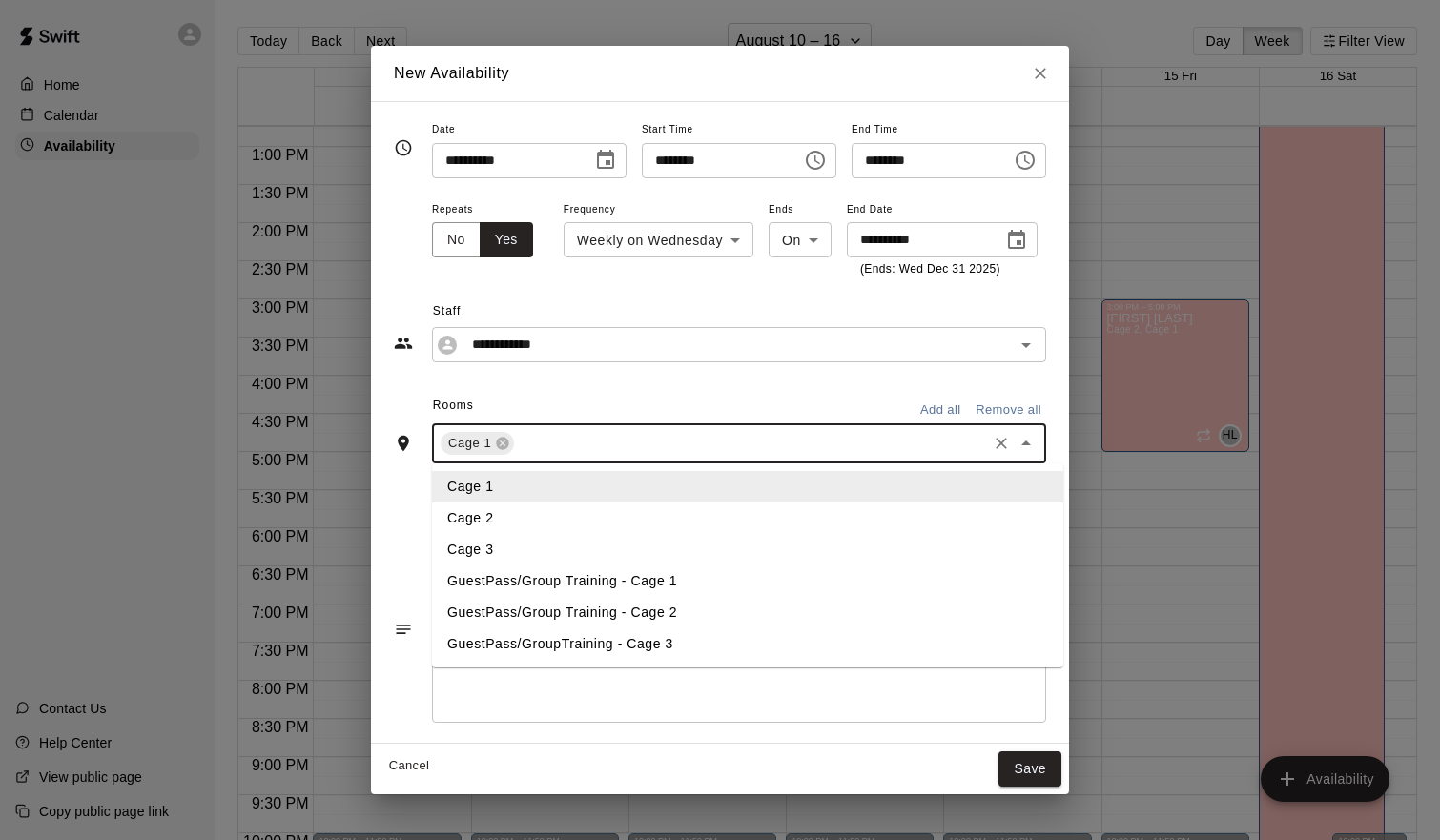 click on "Cage 2" at bounding box center (748, 518) 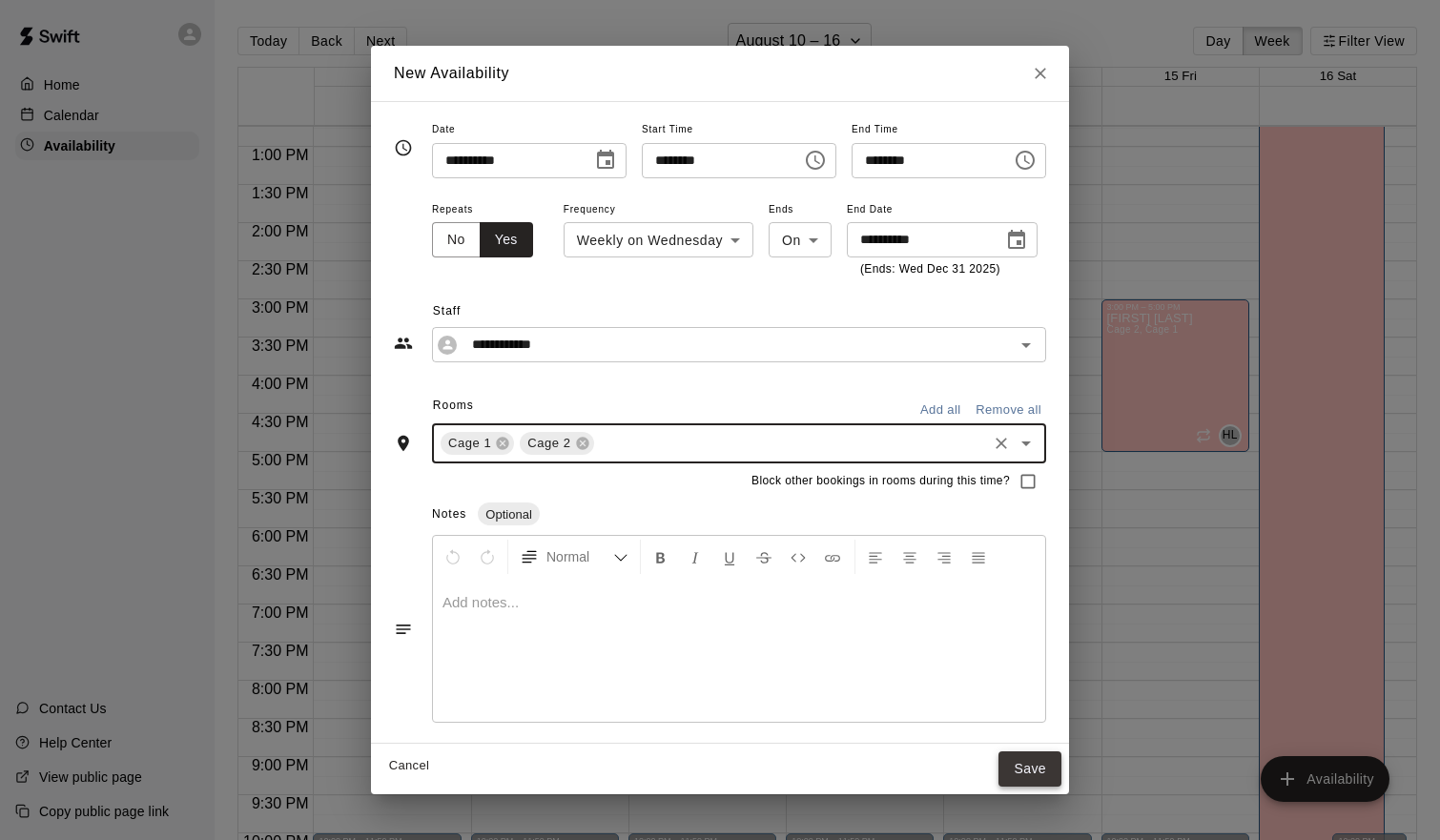 click on "Save" at bounding box center (1030, 768) 